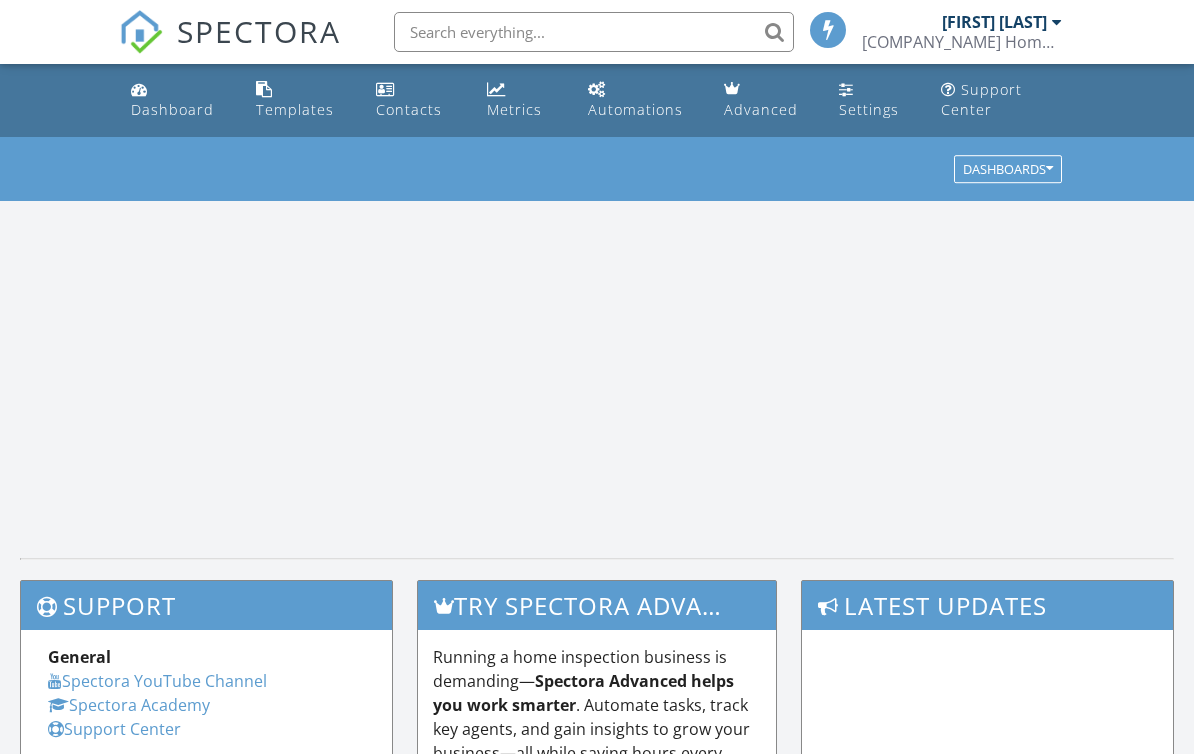 scroll, scrollTop: 0, scrollLeft: 0, axis: both 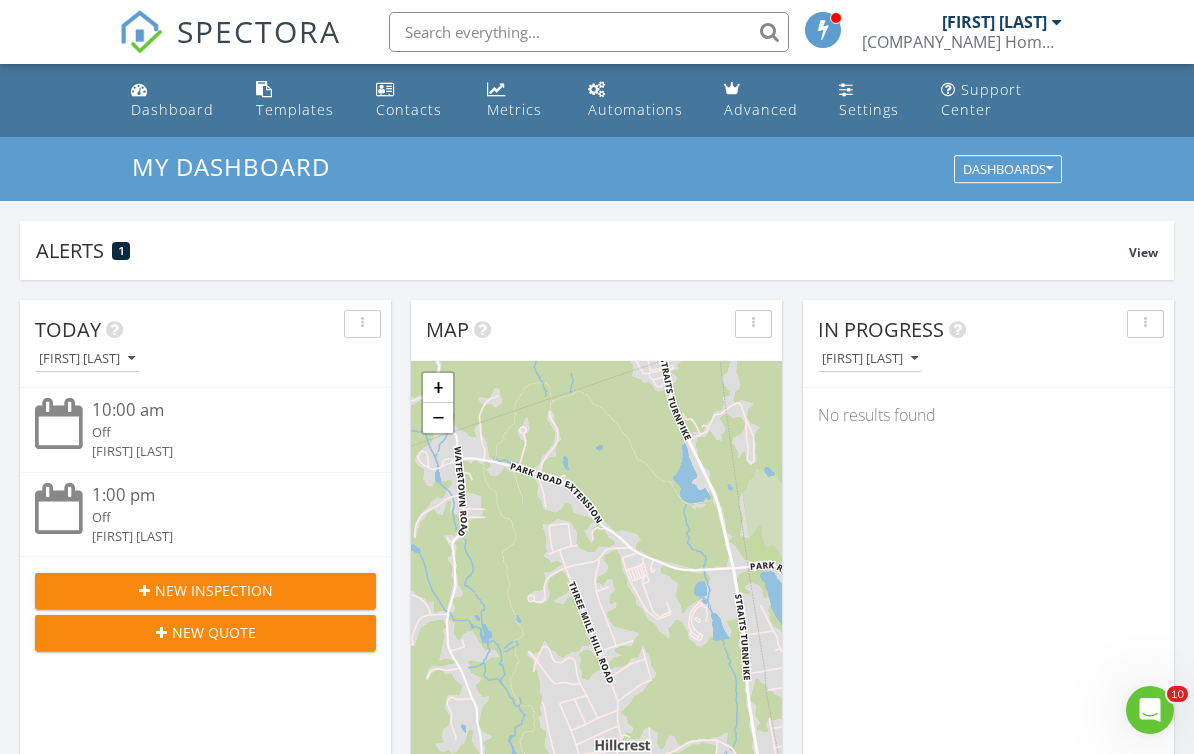 click on "Dashboard" at bounding box center (172, 109) 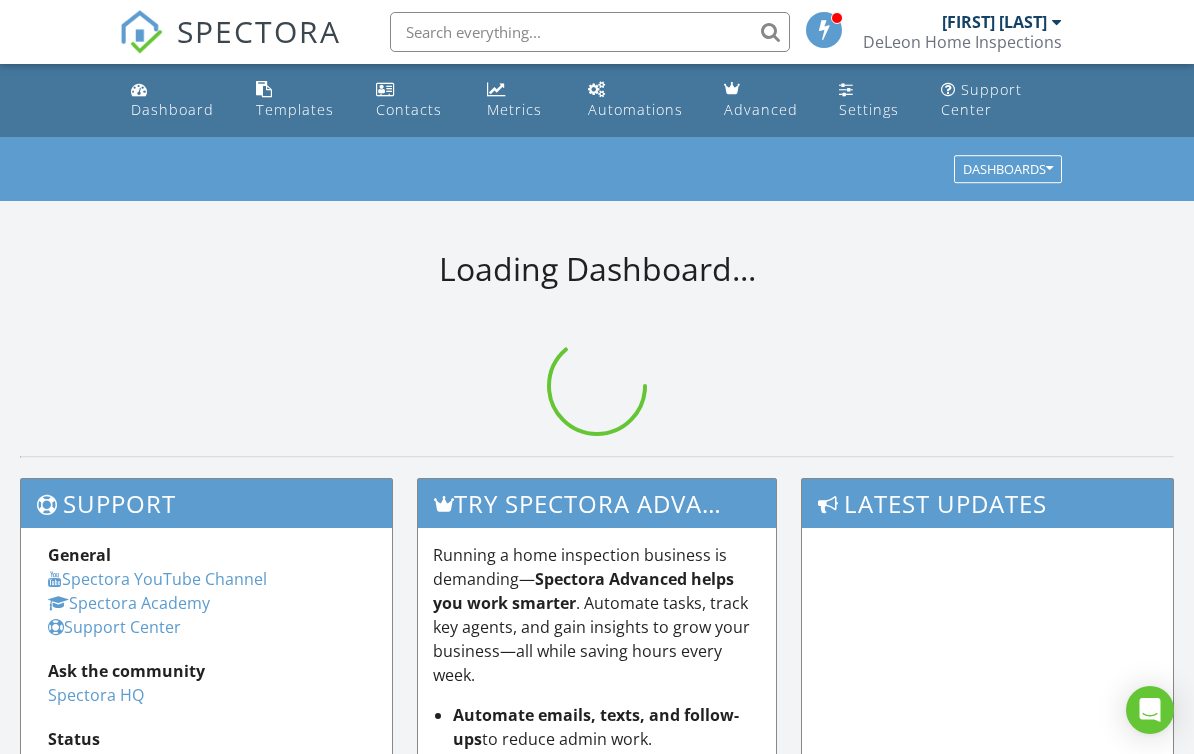 scroll, scrollTop: 0, scrollLeft: 0, axis: both 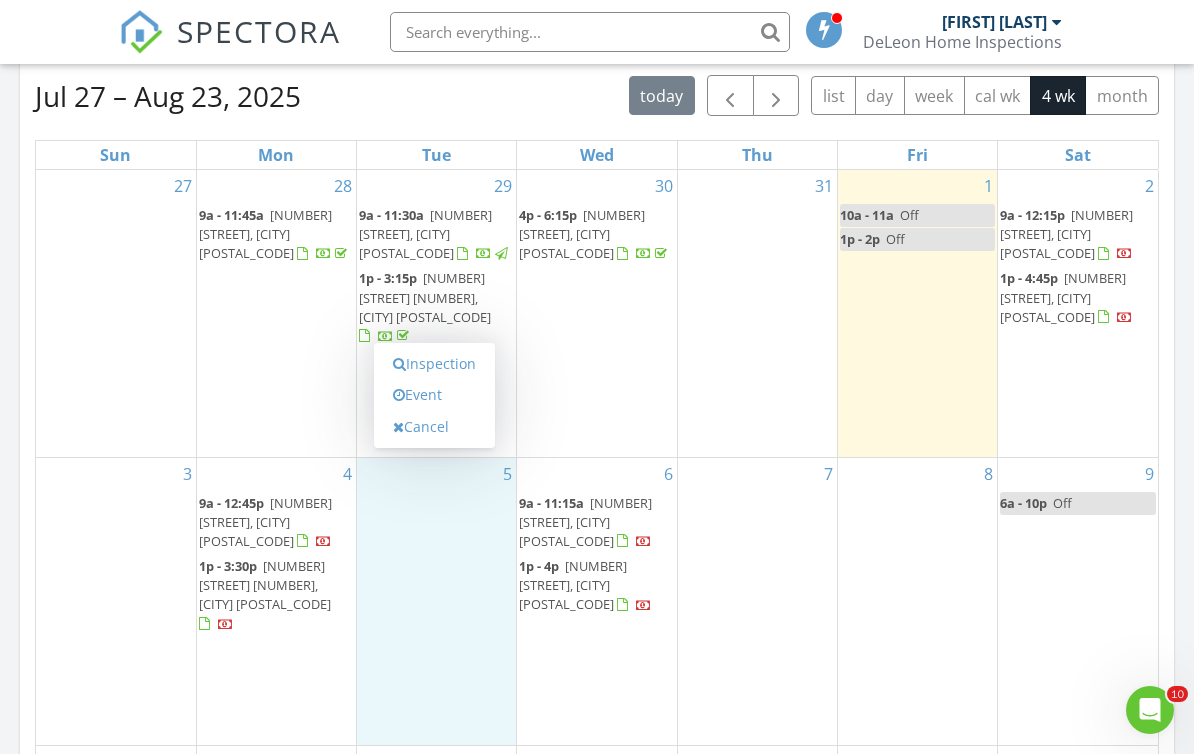 click on "Inspection" at bounding box center (434, 364) 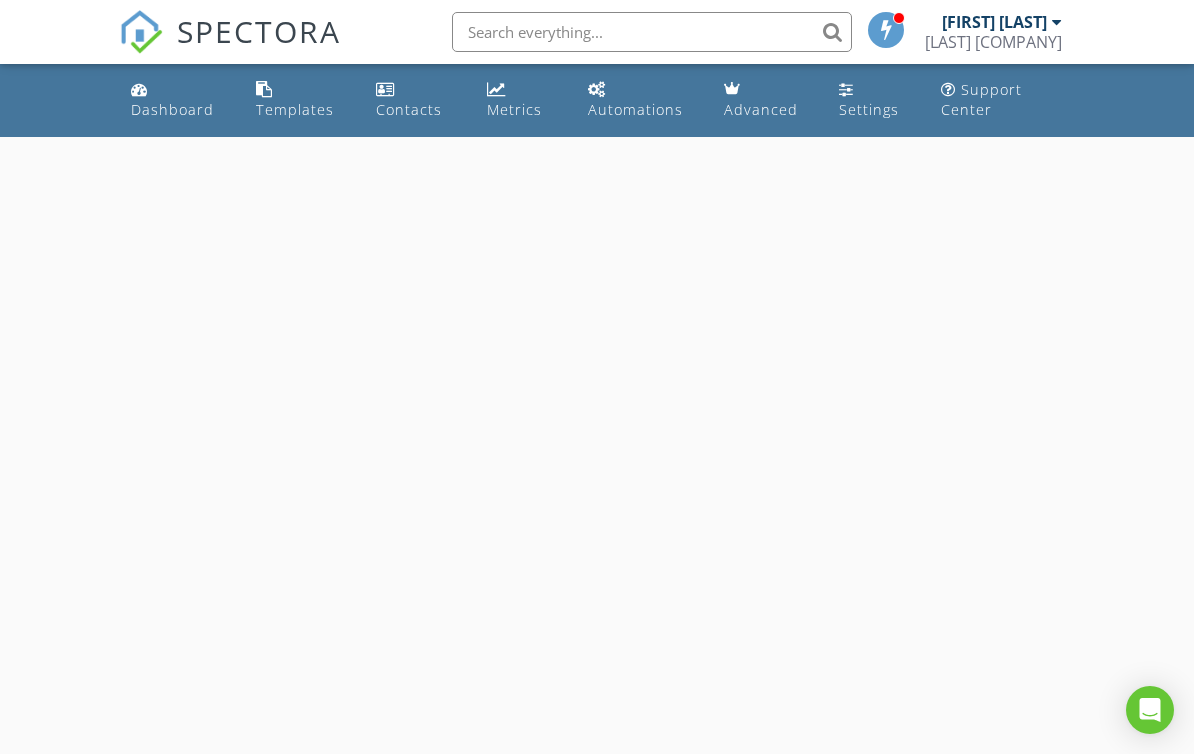 scroll, scrollTop: 0, scrollLeft: 0, axis: both 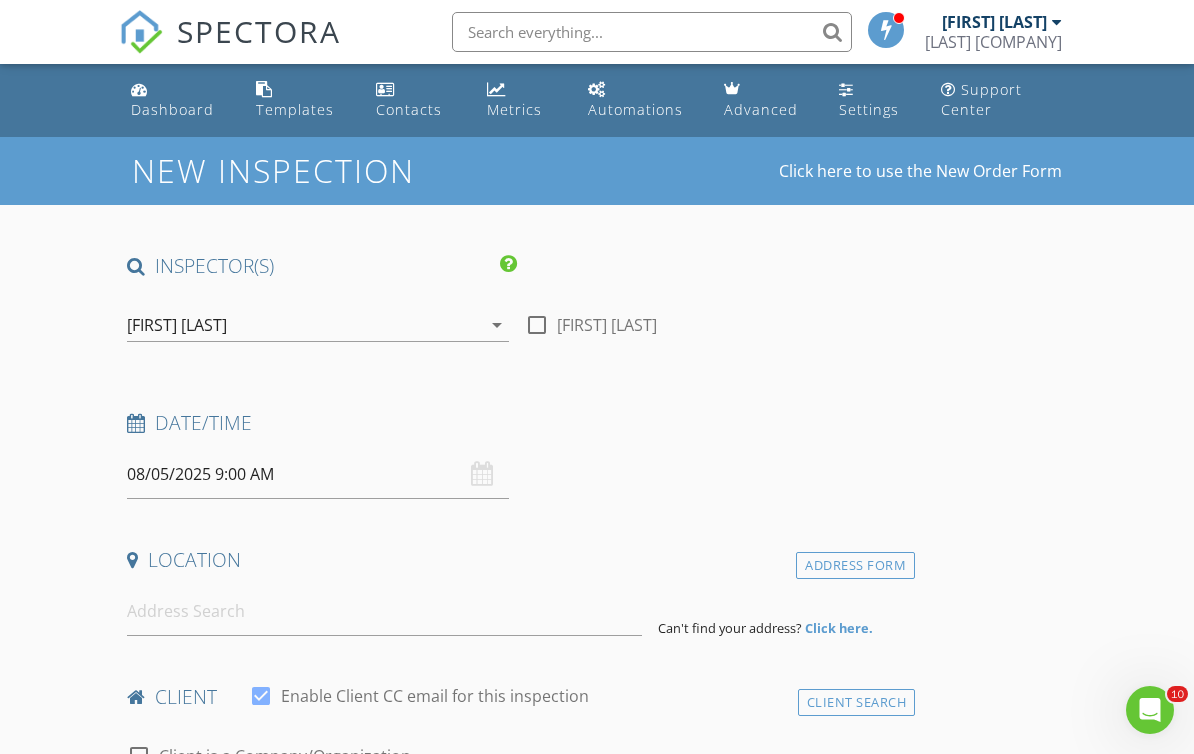 click at bounding box center (537, 325) 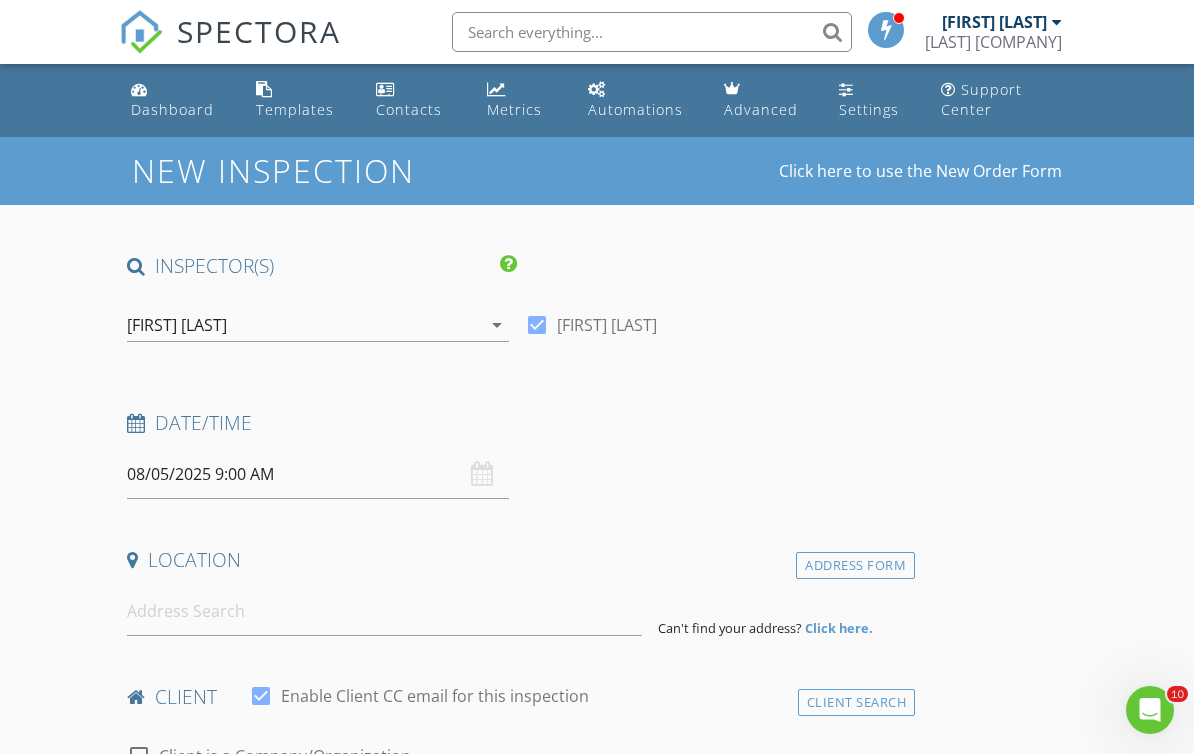 click on "08/05/2025 9:00 AM" at bounding box center [318, 474] 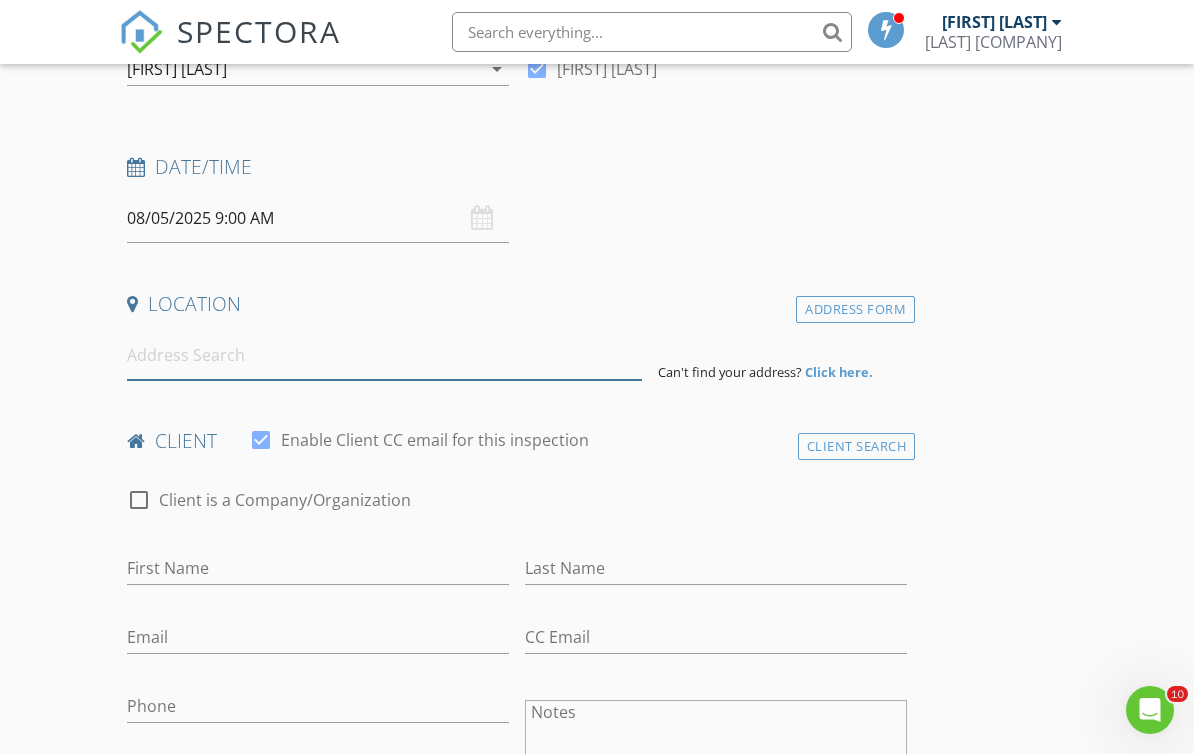 click at bounding box center [384, 355] 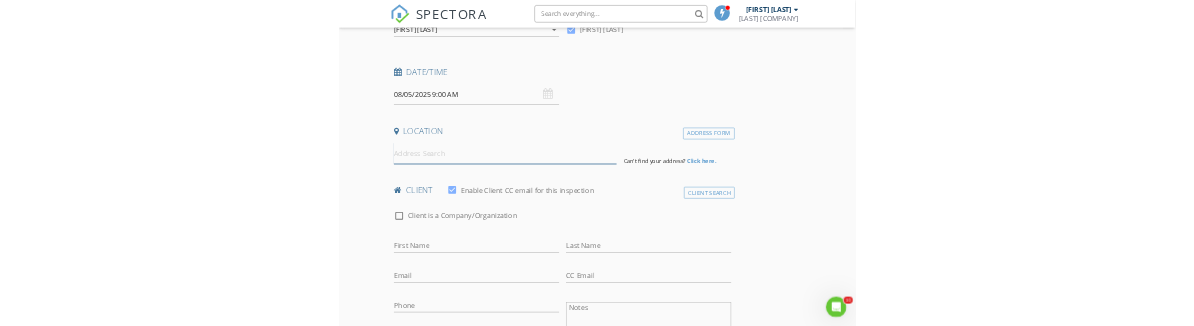scroll, scrollTop: 446, scrollLeft: 0, axis: vertical 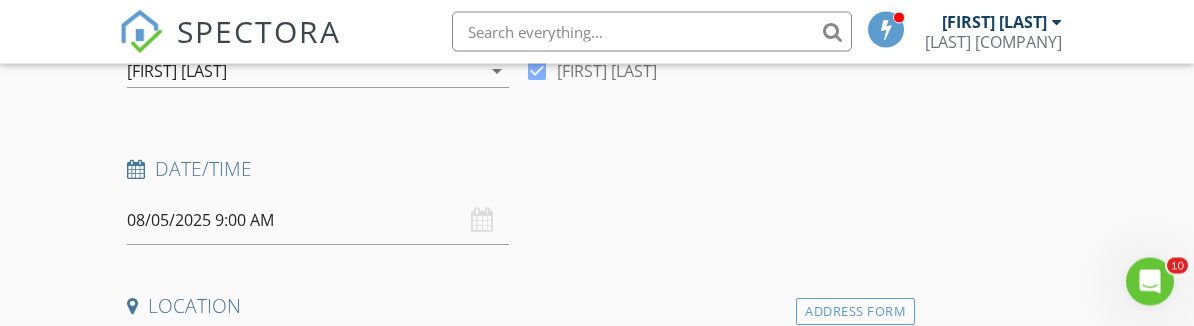click on "08/05/2025 9:00 AM" at bounding box center [318, 221] 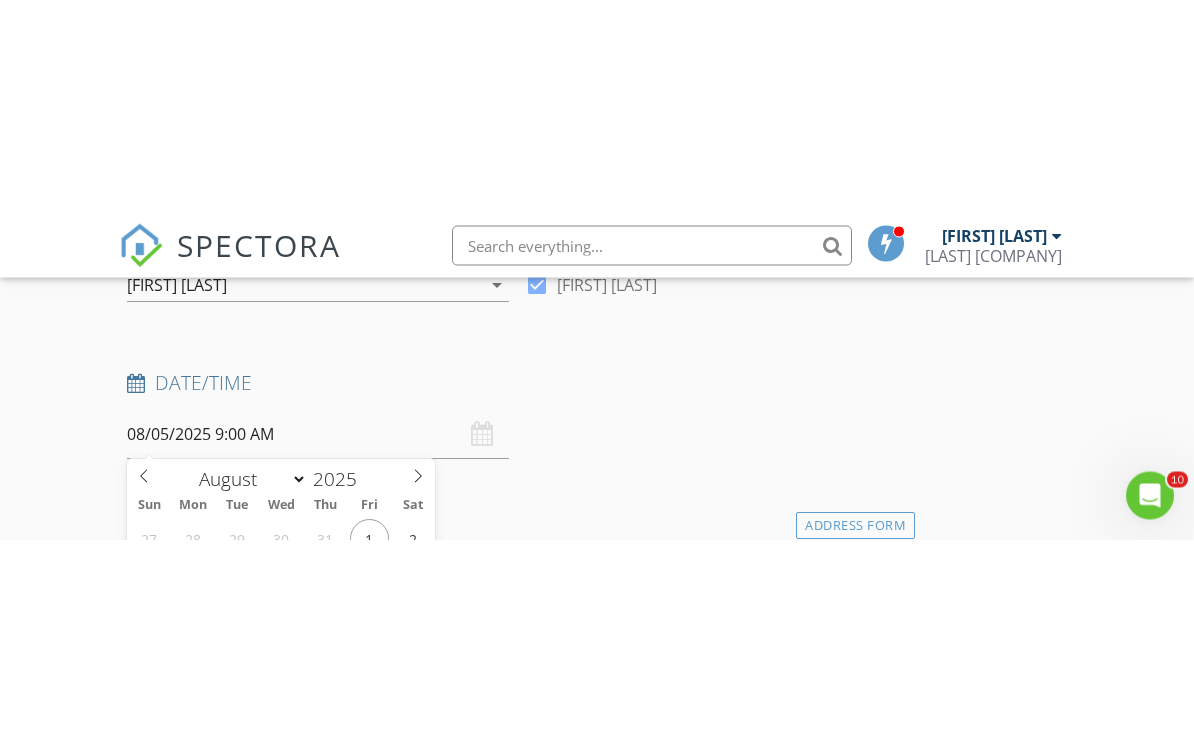 scroll, scrollTop: 254, scrollLeft: 0, axis: vertical 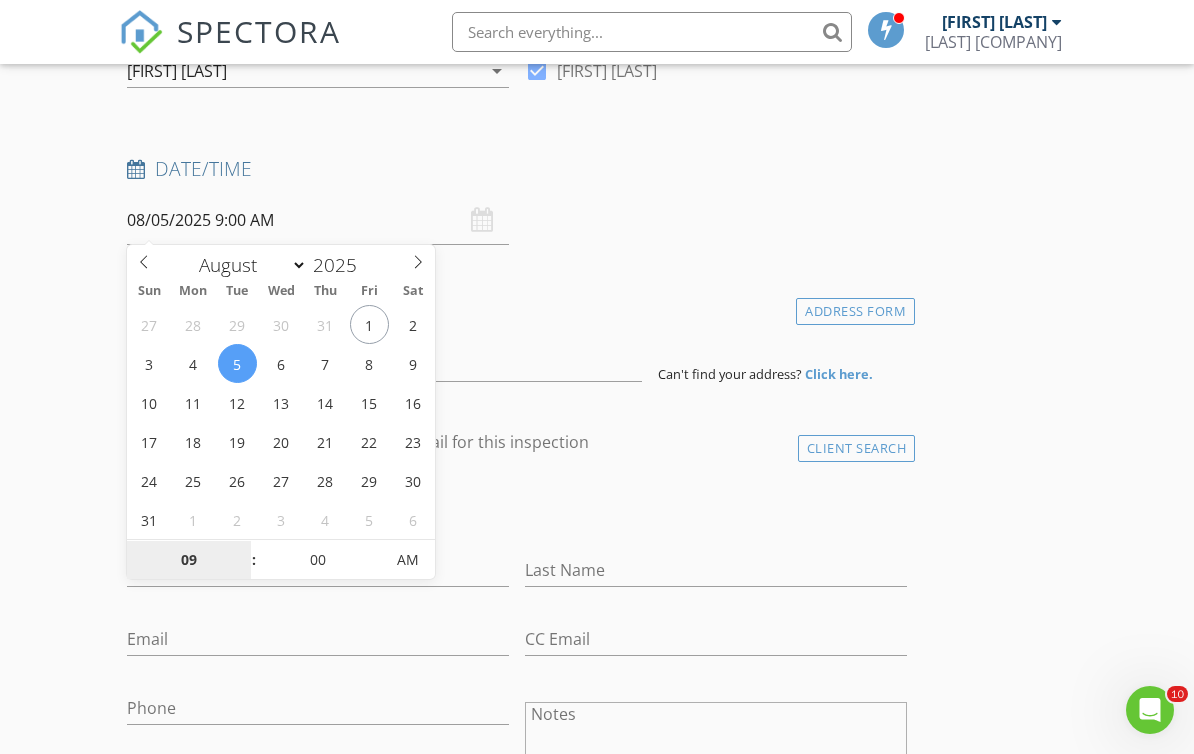 click on "09" at bounding box center [188, 561] 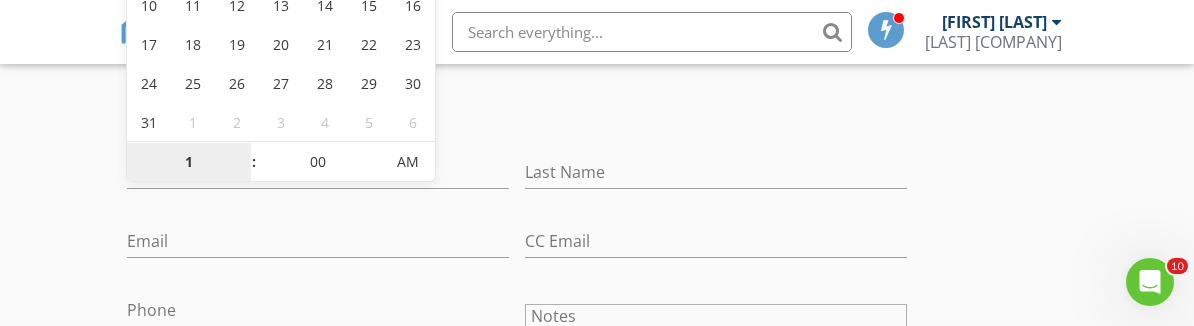 click on "AM" at bounding box center [407, 162] 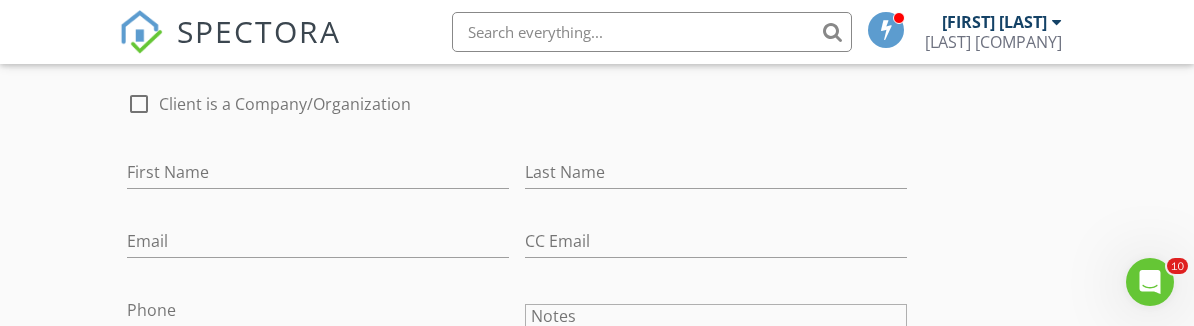 click on "[FIRST] [LAST] [PRIMARY] [FIRST] [LAST] [FIRST] [LAST]
[DATE] [TIME]
[ADDRESS]       [ADDRESS]
client
[CLIENT]   [CLIENT]     [CLIENT]     [FIRST]   [LAST]   [EMAIL]   [CC_EMAIL]   [PHONE]           [NOTES]   [PRIVATE_NOTES]
ADDITIONAL client
SERVICES
[SERVICE]   [SERVICE], [SERVICE]" at bounding box center (597, 1113) 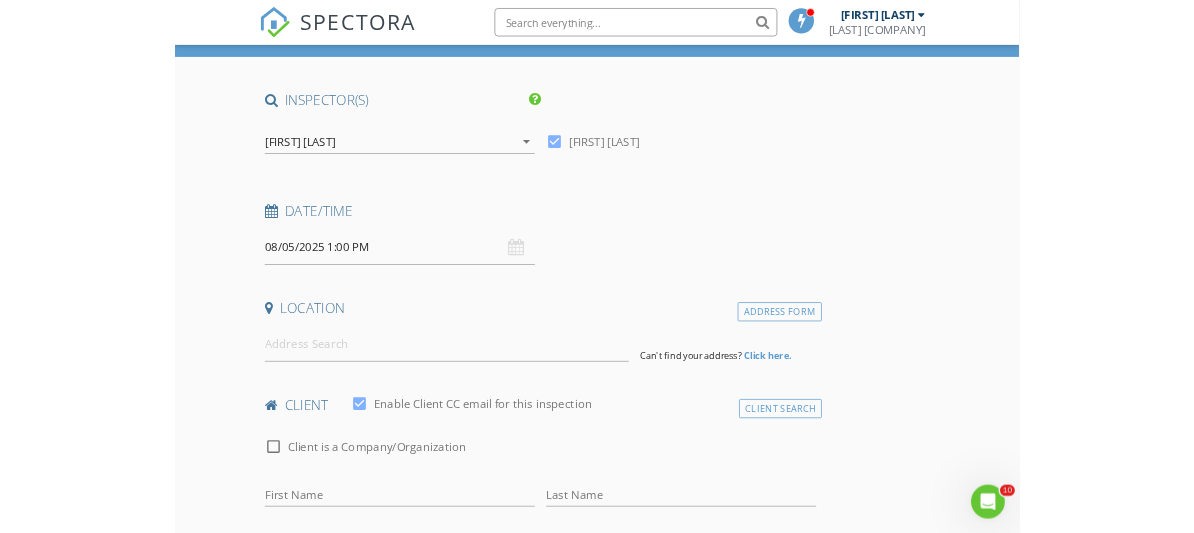 scroll, scrollTop: 121, scrollLeft: 0, axis: vertical 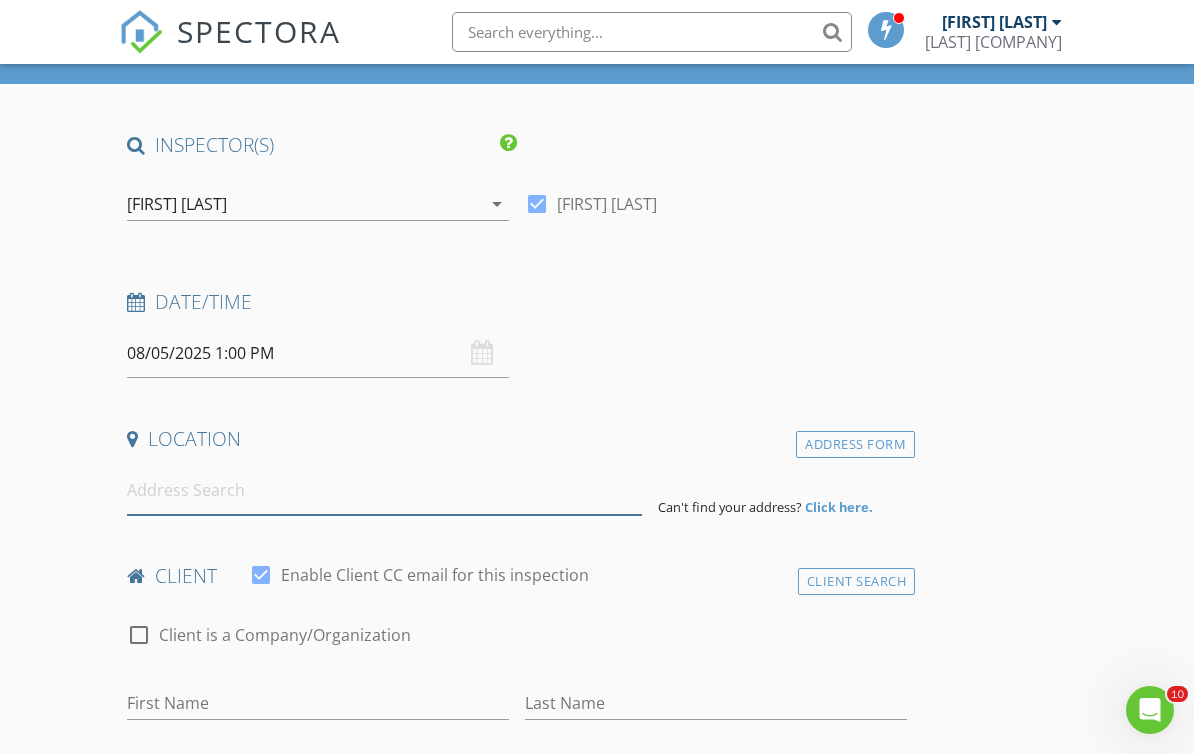 click at bounding box center [384, 490] 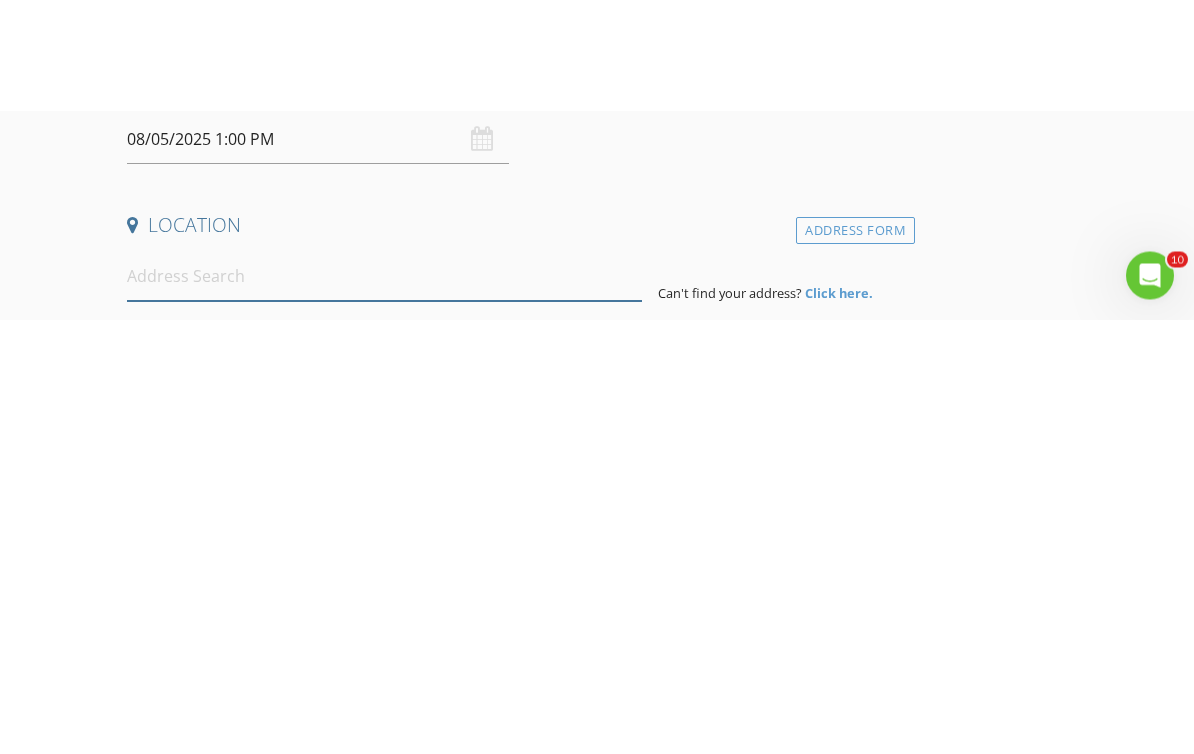 scroll, scrollTop: 446, scrollLeft: 0, axis: vertical 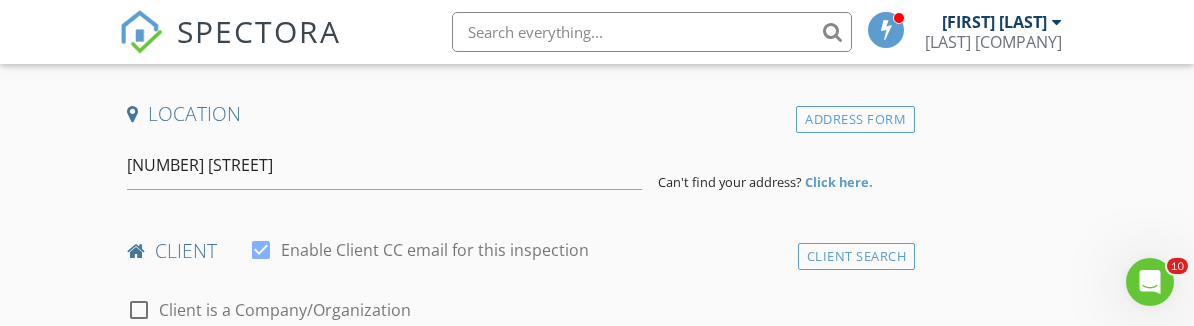 type on "[NUMBER] [STREET], [CITY], [STATE], [COUNTRY]" 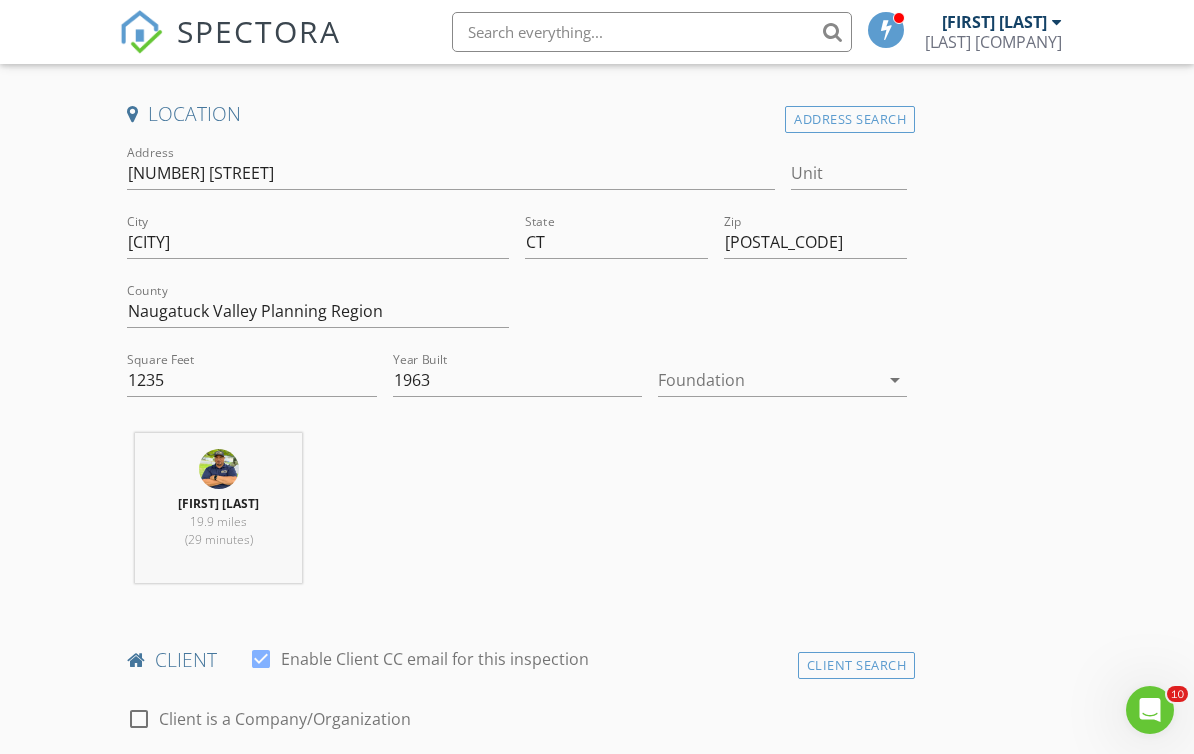 click at bounding box center (768, 380) 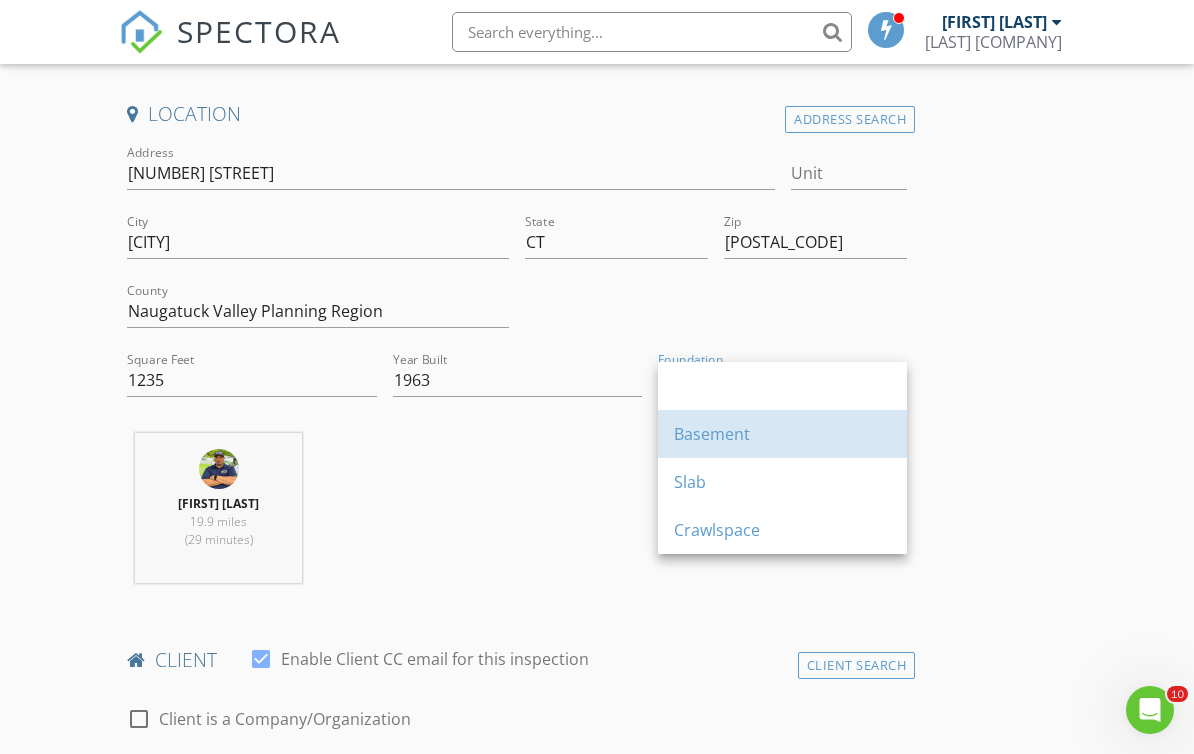 click on "Basement" at bounding box center (782, 434) 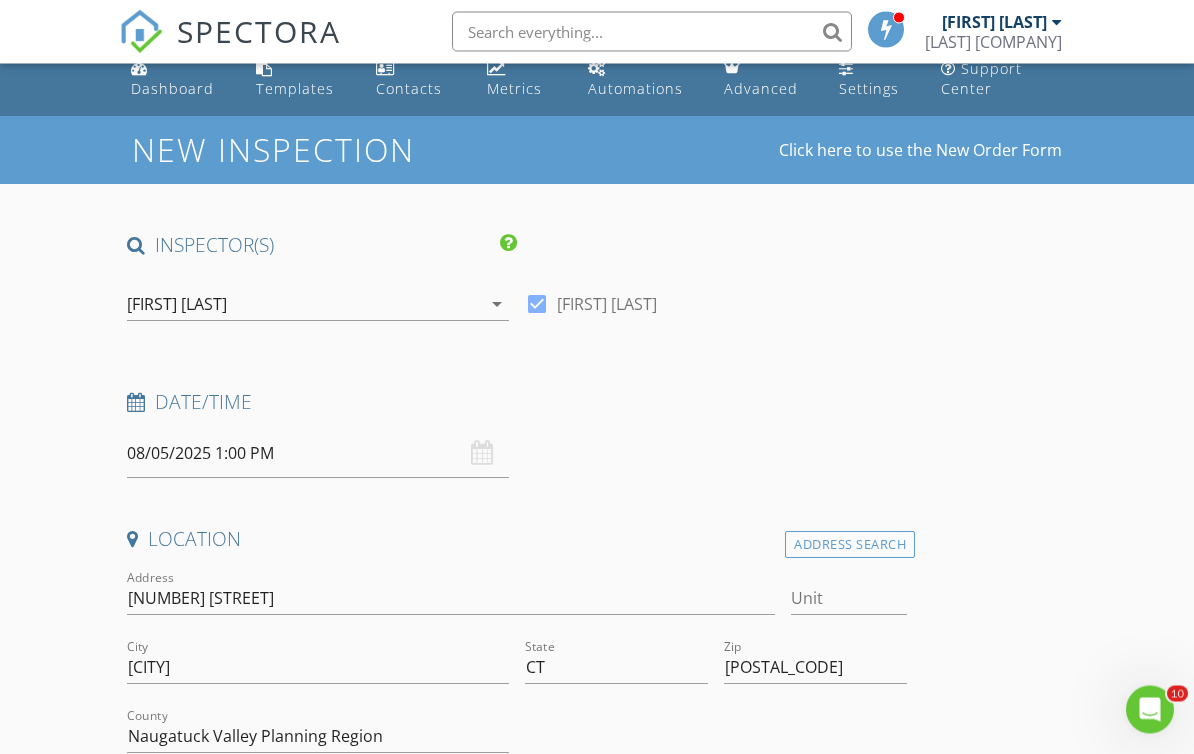 scroll, scrollTop: 21, scrollLeft: 0, axis: vertical 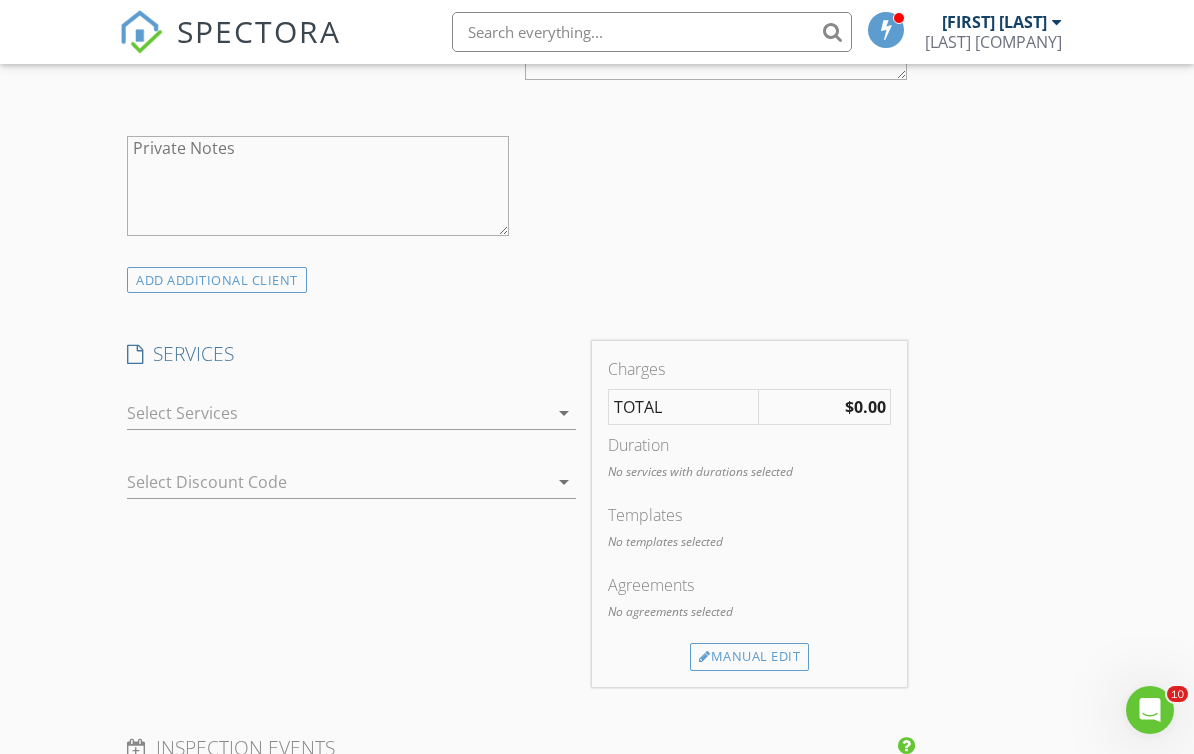 click at bounding box center [337, 413] 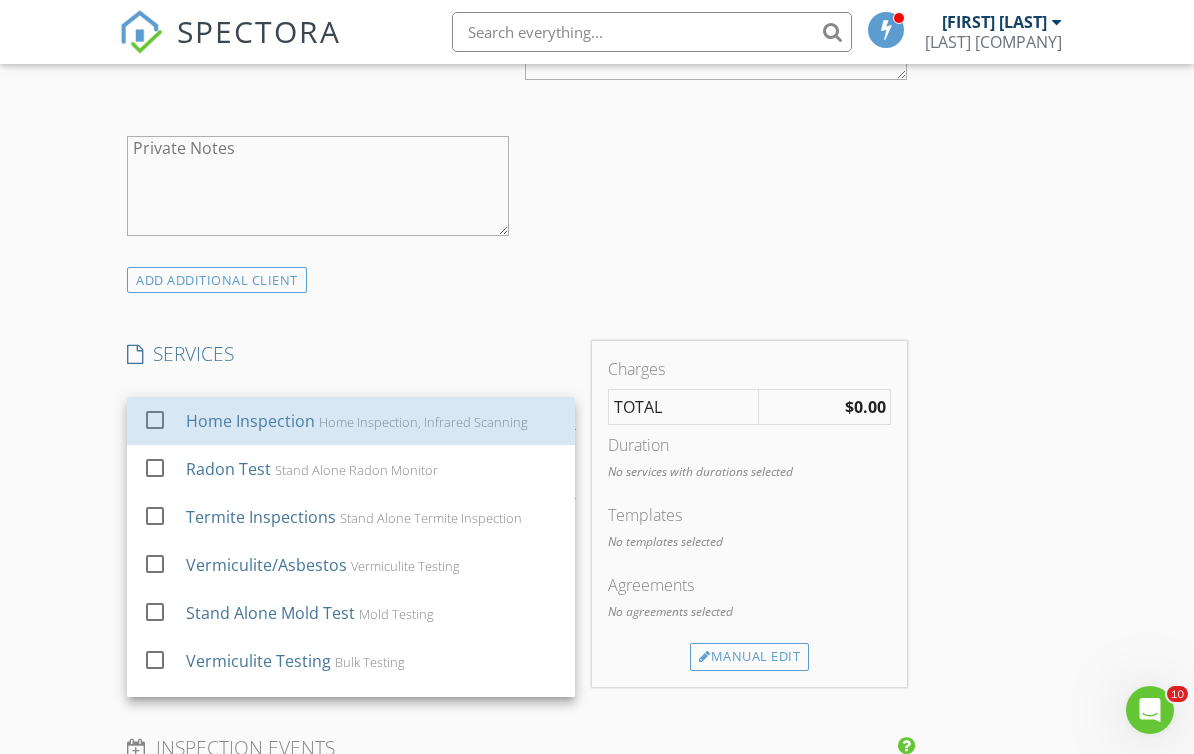 click on "Home Inspection" at bounding box center (250, 421) 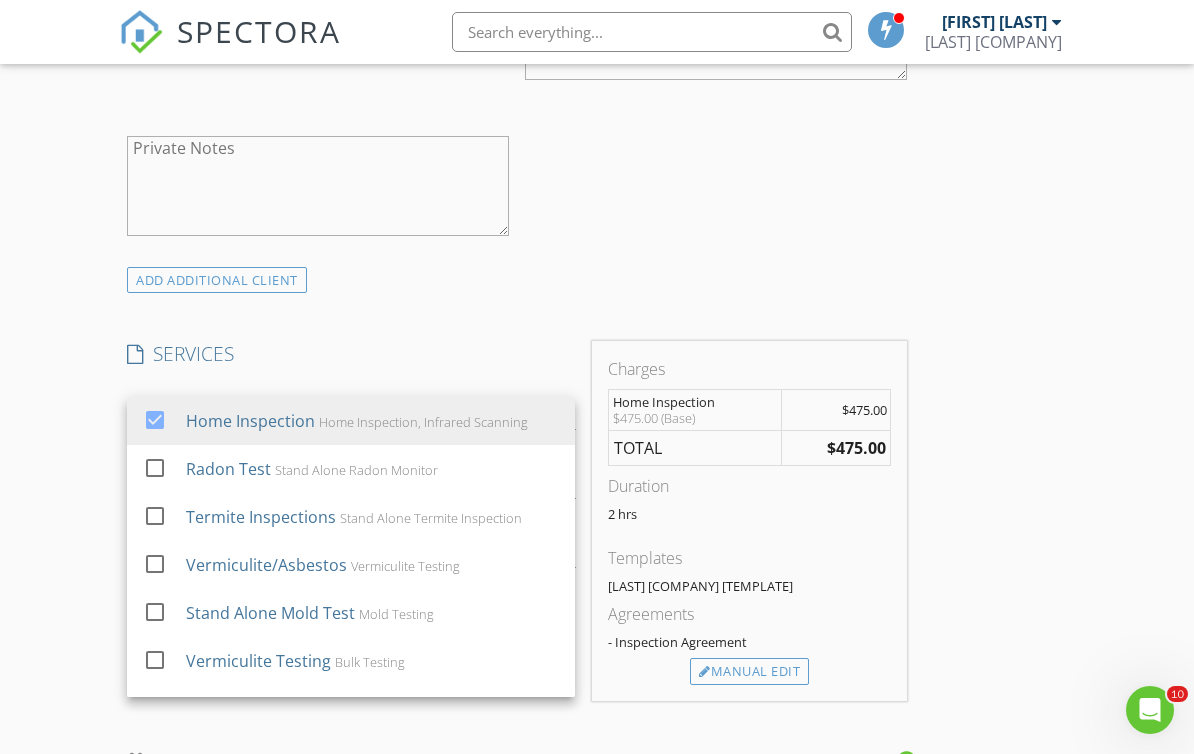 click on "[FIRST] [LAST] [PRIMARY] [FIRST] [LAST] [FIRST] [LAST]
[DATE] [TIME]
[ADDRESS]       [NUMBER] [STREET]   [UNIT]   [CITY] [STATE] [POSTAL_CODE]     [COUNTY]     [SQUARE_FEET]   [YEAR]     [FOUNDATION]     [LAST]     [DISTANCE]     ([MINUTES])
client
[CLIENT]   [CLIENT]     [CLIENT]     [FIRST]   [LAST]   [EMAIL]   [CC_EMAIL]   [PHONE]           [NOTES]   [PRIVATE_NOTES]
ADDITIONAL client
SERVICES
[SERVICE]     [SERVICE]" at bounding box center (597, 592) 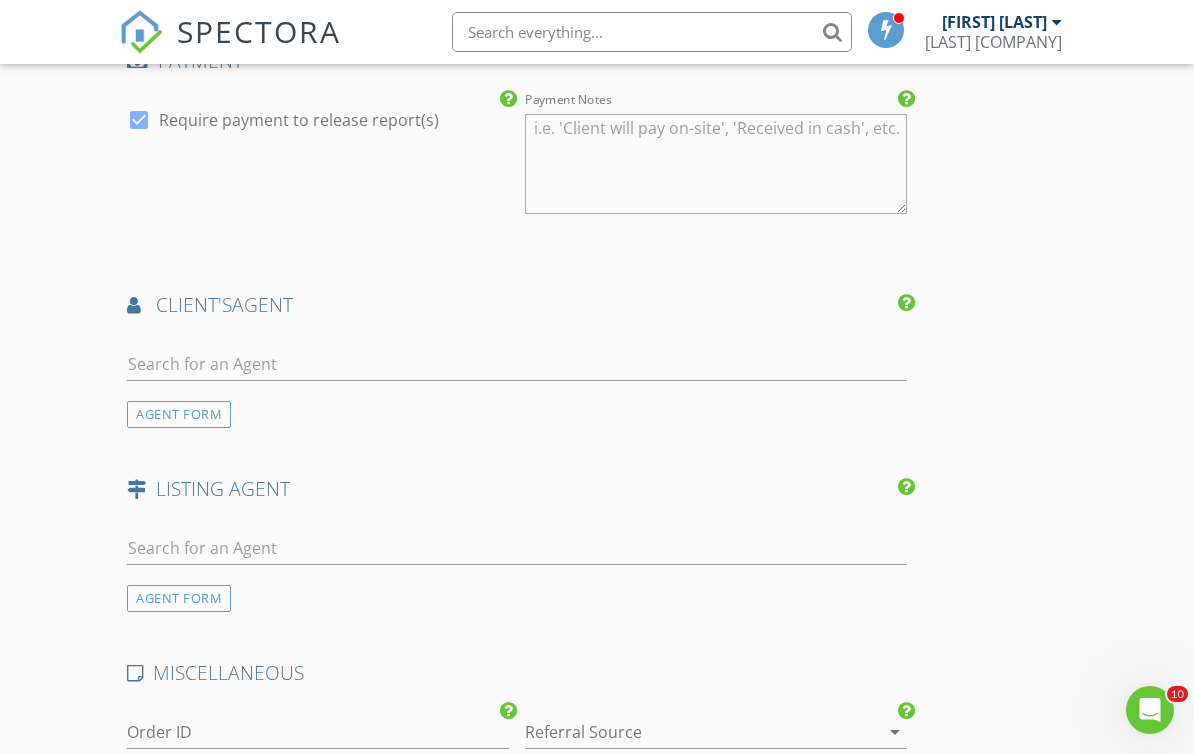scroll, scrollTop: 2254, scrollLeft: 0, axis: vertical 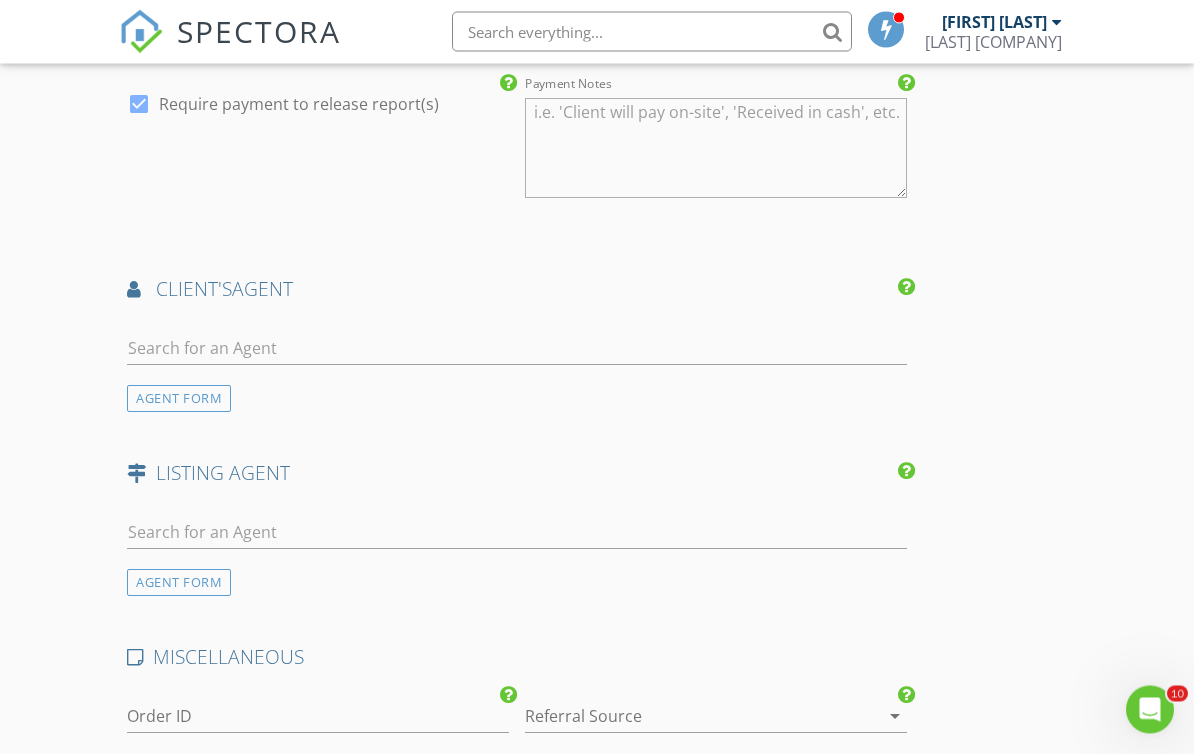 click on "[FIRST] [LAST] [PRIMARY] [FIRST] [LAST] [FIRST] [LAST]
[DATE] [TIME]
[ADDRESS]       [NUMBER] [STREET]   [UNIT]   [CITY] [STATE] [POSTAL_CODE]     [COUNTY]     [SQUARE_FEET]   [YEAR]     [FOUNDATION]     [LAST]     [DISTANCE]     ([MINUTES])
client
[CLIENT]   [CLIENT]     [CLIENT]     [FIRST]   [LAST]   [EMAIL]   [CC_EMAIL]   [PHONE]           [NOTES]   [PRIVATE_NOTES]
ADDITIONAL client
SERVICES
[SERVICE]     [SERVICE]" at bounding box center [597, -277] 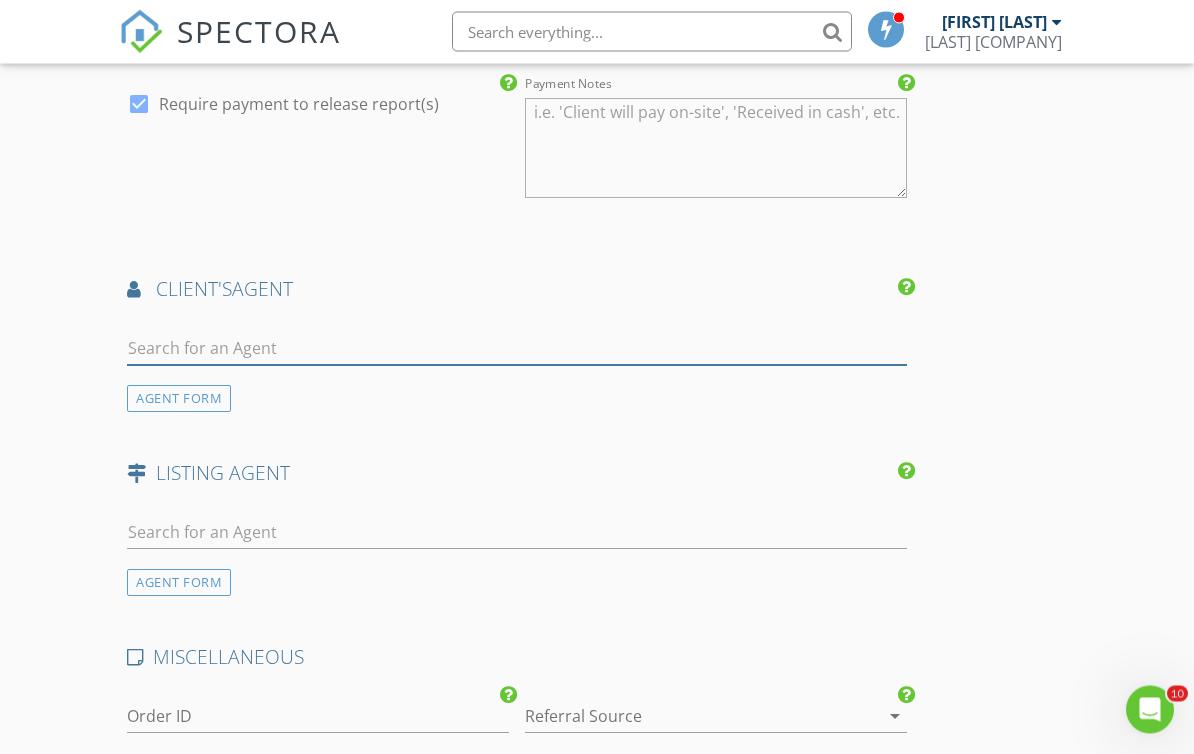 click at bounding box center (517, 349) 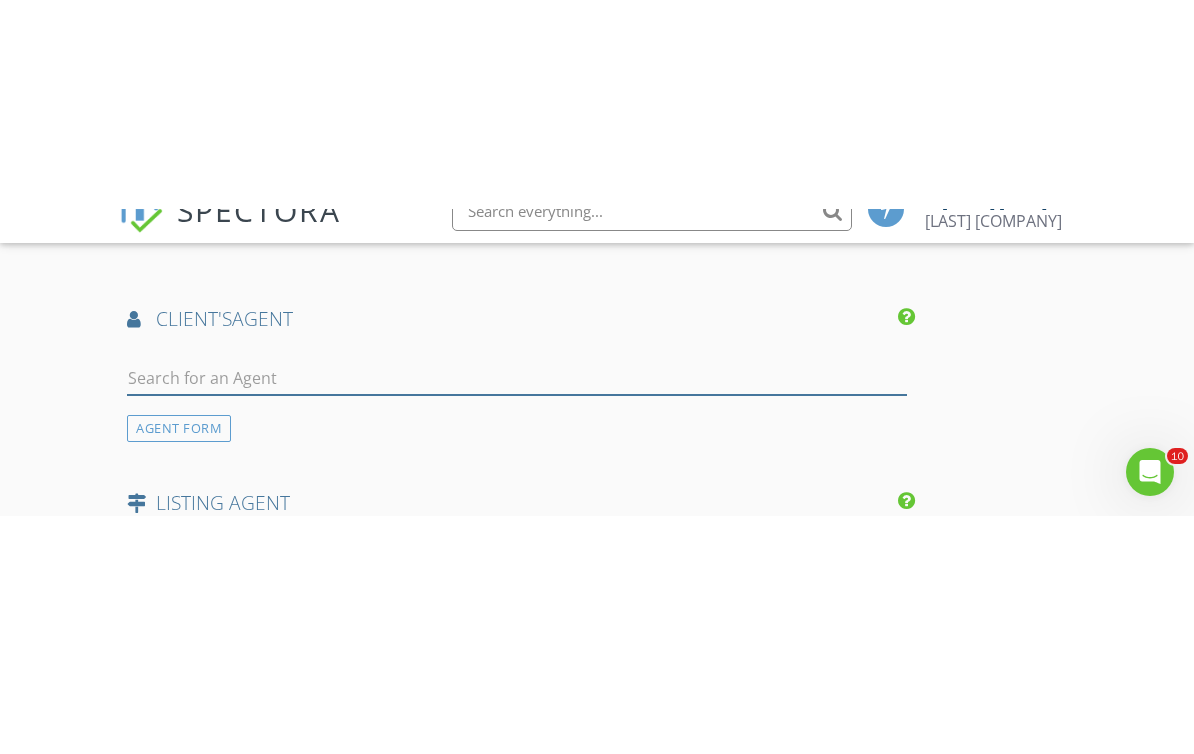 scroll, scrollTop: 2435, scrollLeft: 0, axis: vertical 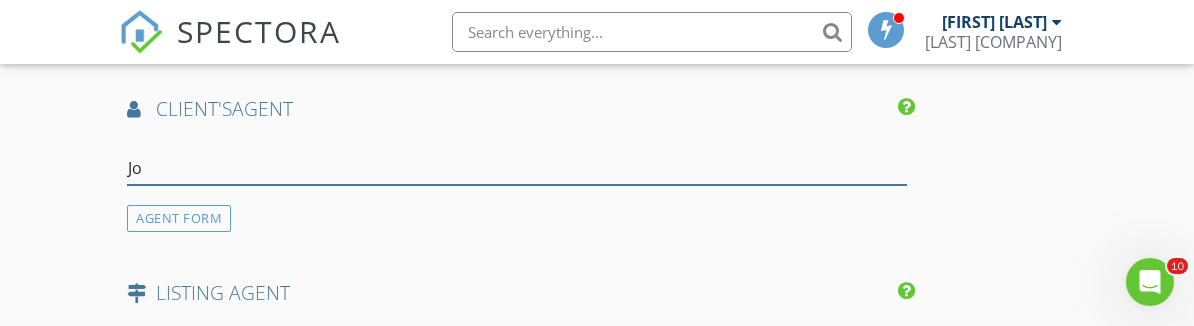 type on "[FIRST]" 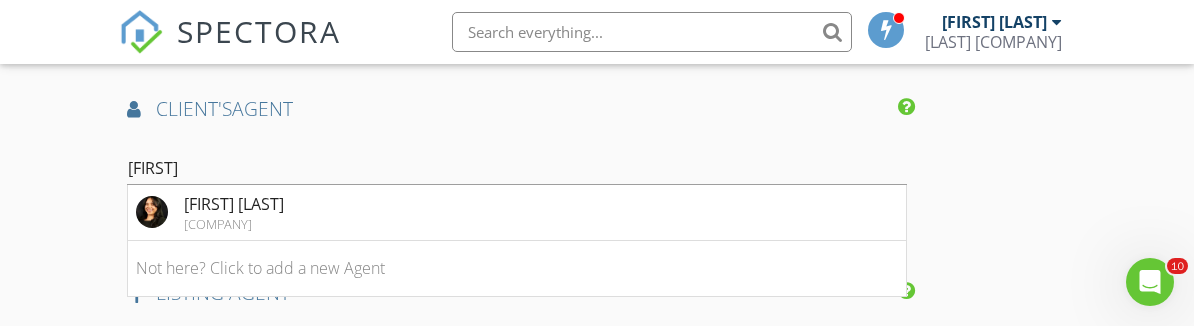 click on "[FIRST] [LAST]" at bounding box center [234, 204] 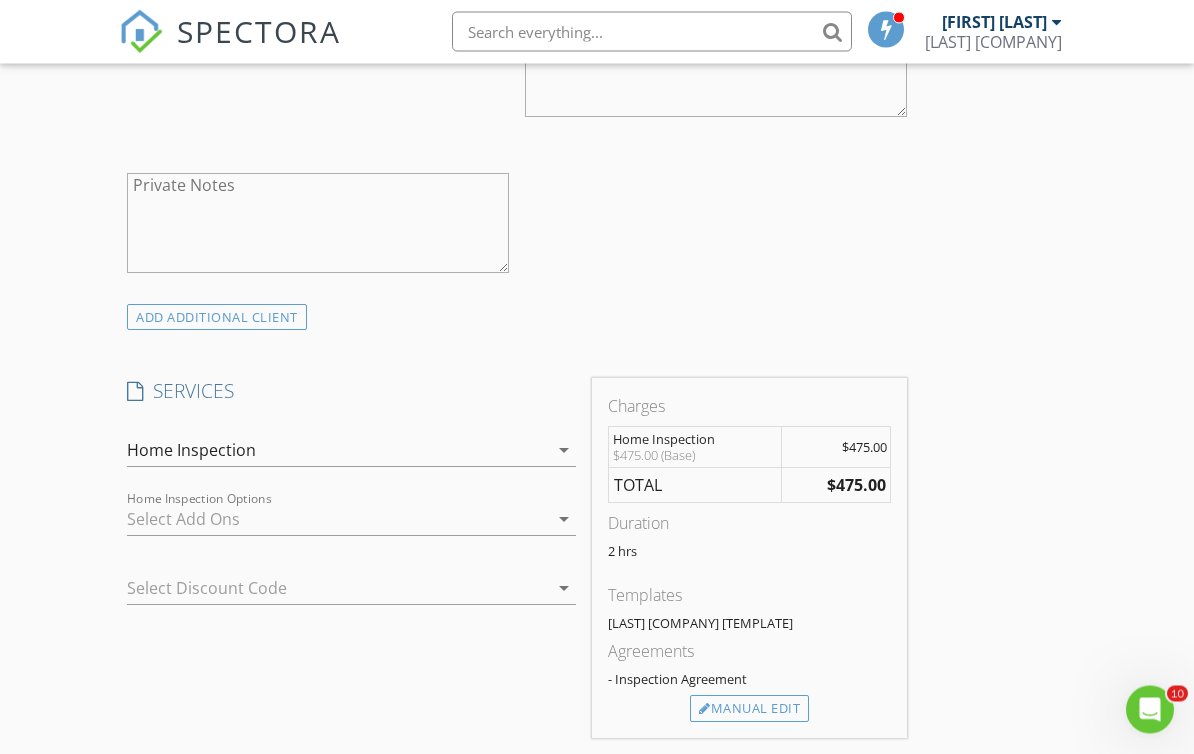 scroll, scrollTop: 1434, scrollLeft: 0, axis: vertical 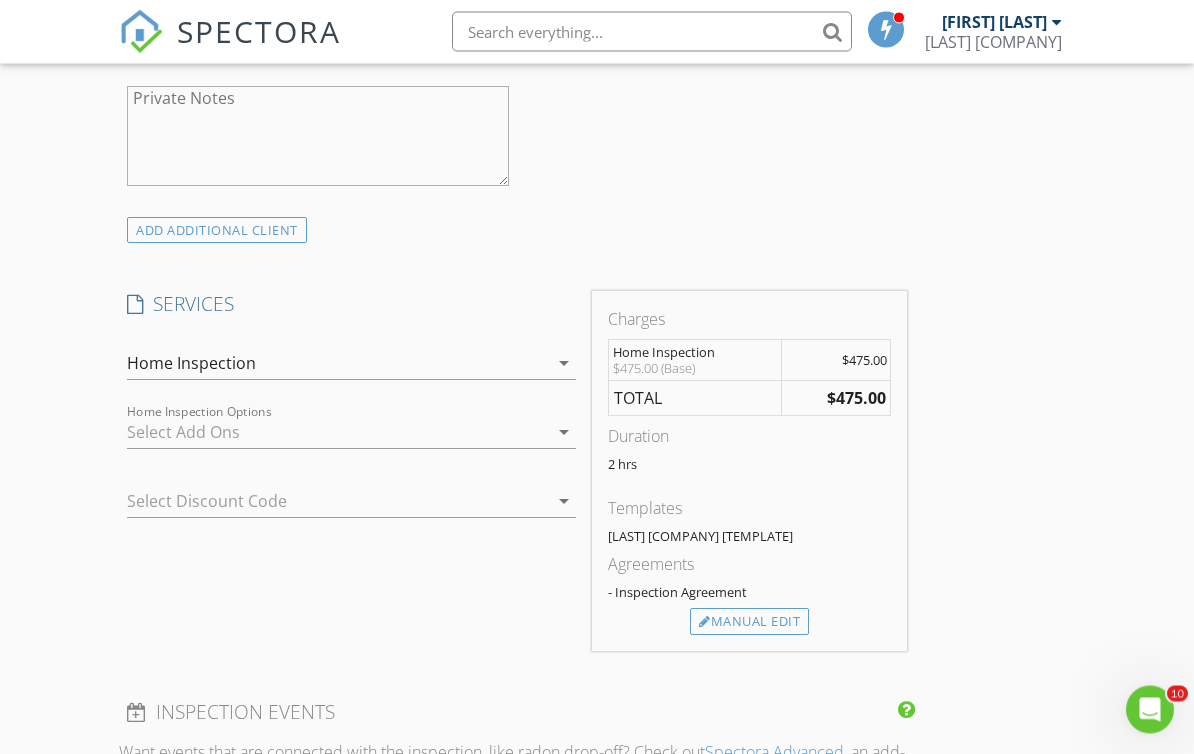 click at bounding box center (337, 433) 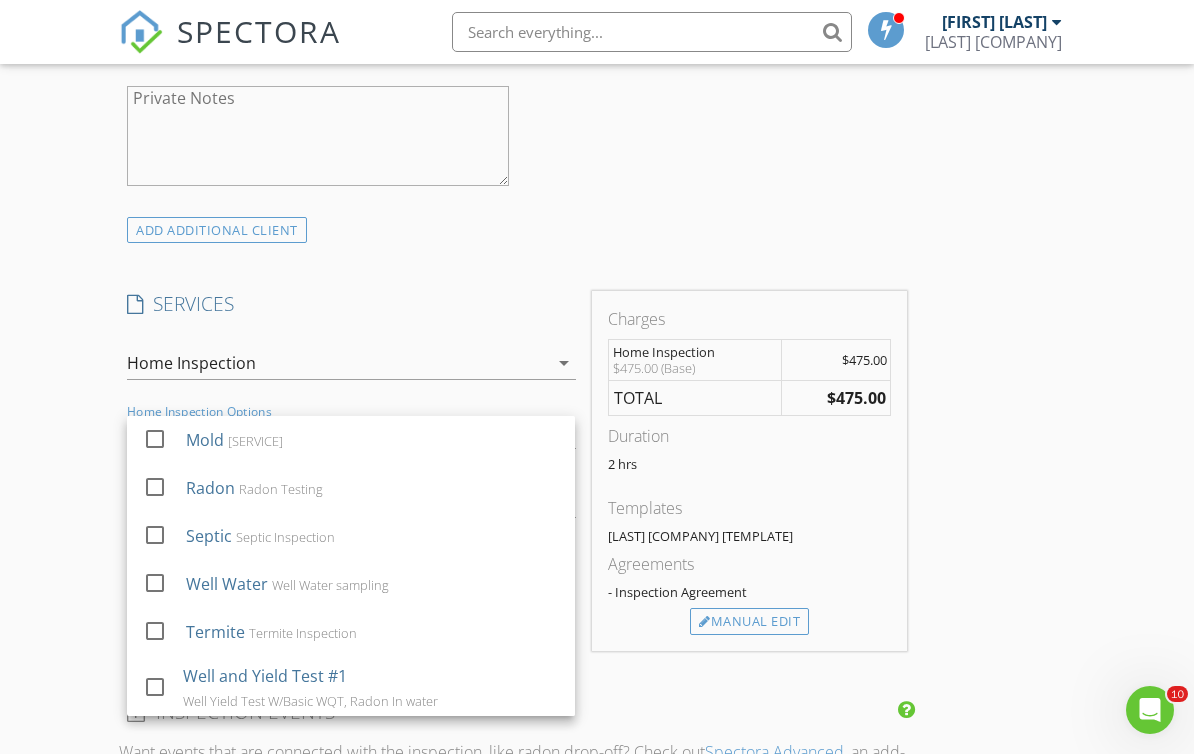 click at bounding box center [155, 487] 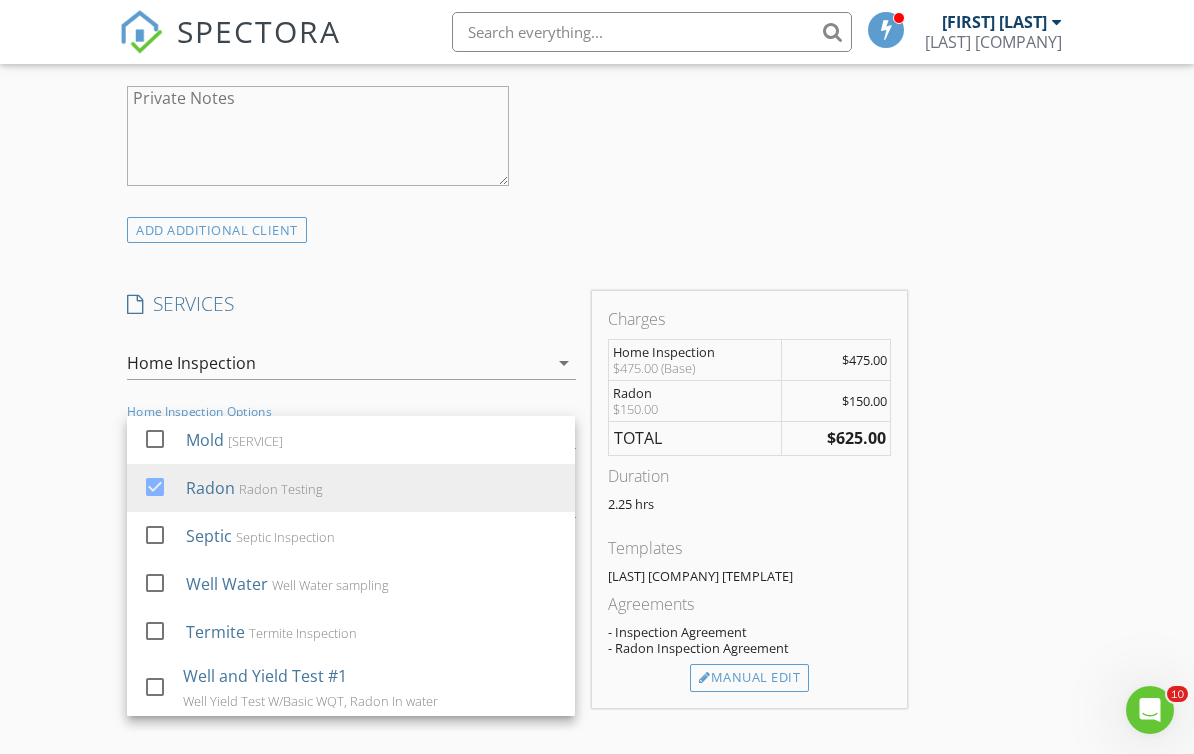 click at bounding box center [155, 439] 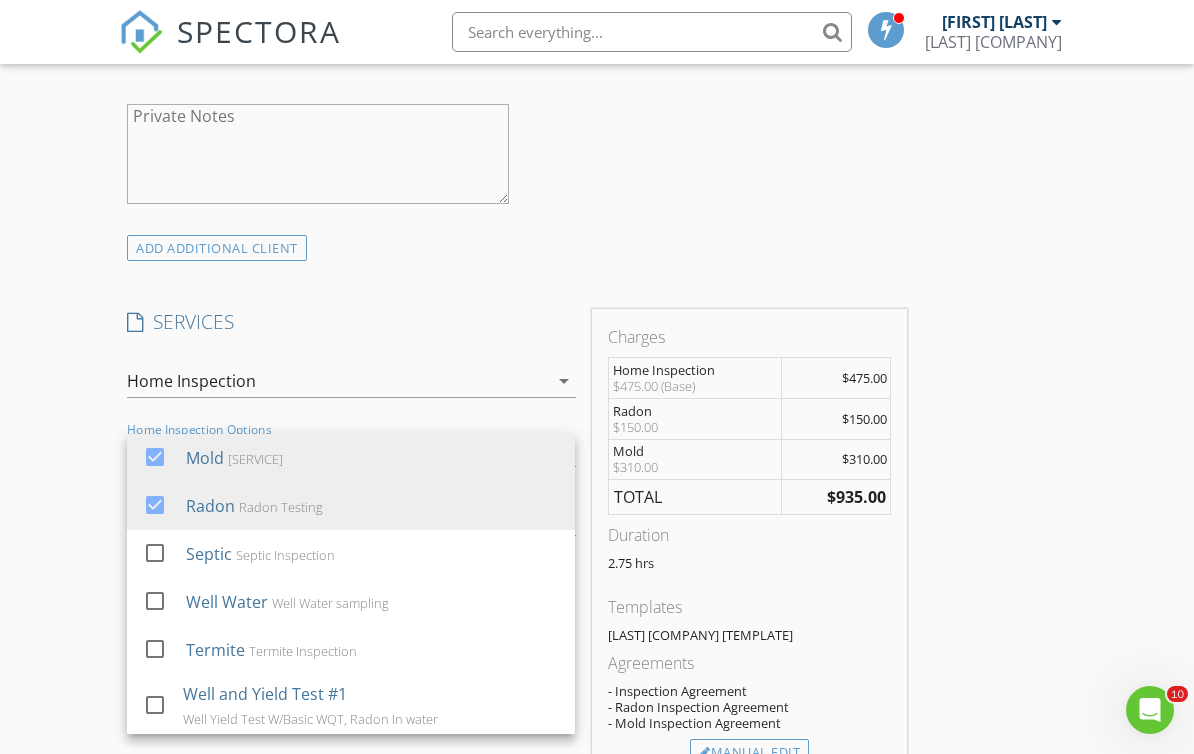 scroll, scrollTop: 1395, scrollLeft: 0, axis: vertical 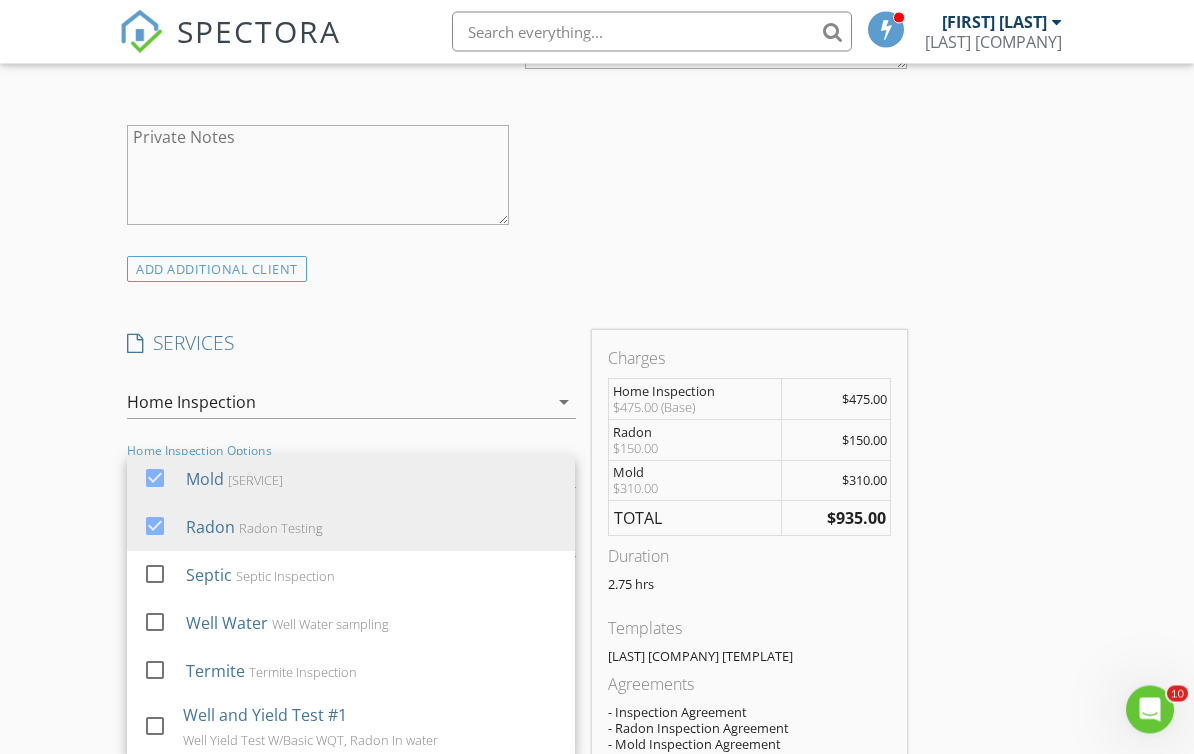 click on "[FIRST] [LAST] [PRIMARY] [FIRST] [LAST] [FIRST] [LAST]
[DATE] [TIME]
[ADDRESS]       [NUMBER] [STREET]   [UNIT]   [CITY] [STATE] [POSTAL_CODE]     [COUNTY]     [SQUARE_FEET]   [YEAR]     [FOUNDATION]     [LAST]     [DISTANCE]     ([MINUTES])
client
[CLIENT]   [CLIENT]     [CLIENT]     [FIRST]   [LAST]   [EMAIL]   [CC_EMAIL]   [PHONE]           [NOTES]   [PRIVATE_NOTES]
ADDITIONAL client
SERVICES
[SERVICE]     [SERVICE]" at bounding box center [597, 866] 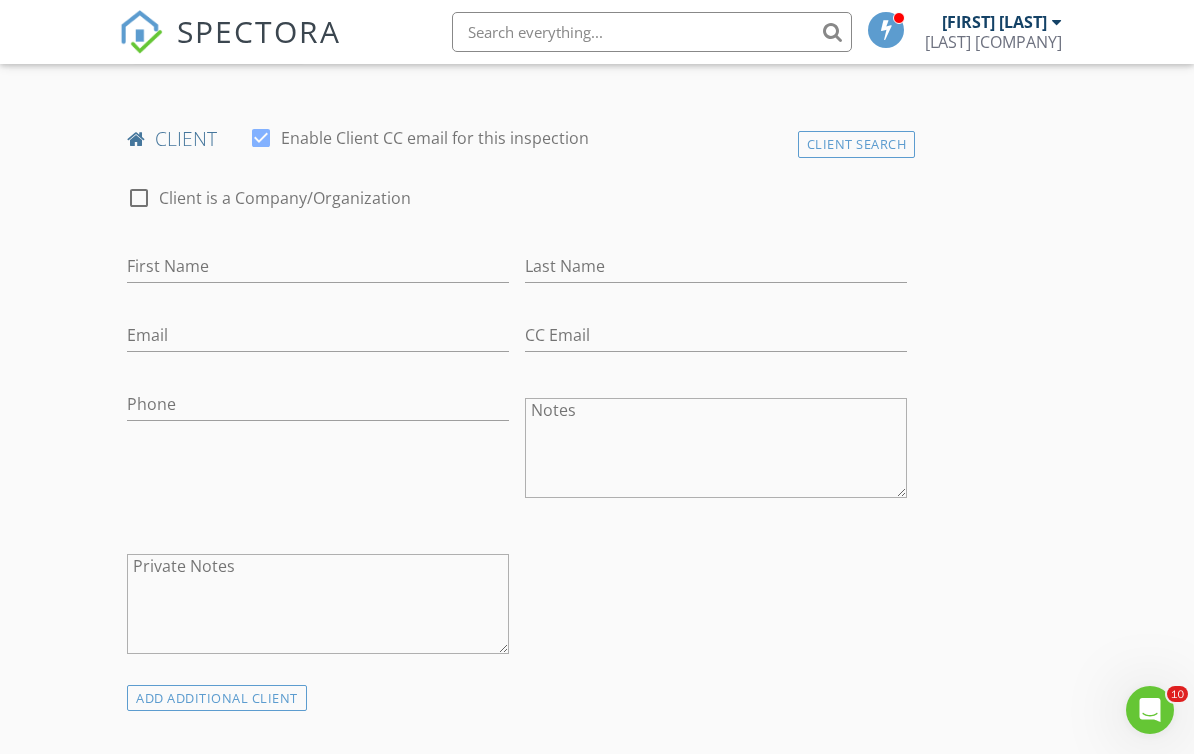scroll, scrollTop: 966, scrollLeft: 0, axis: vertical 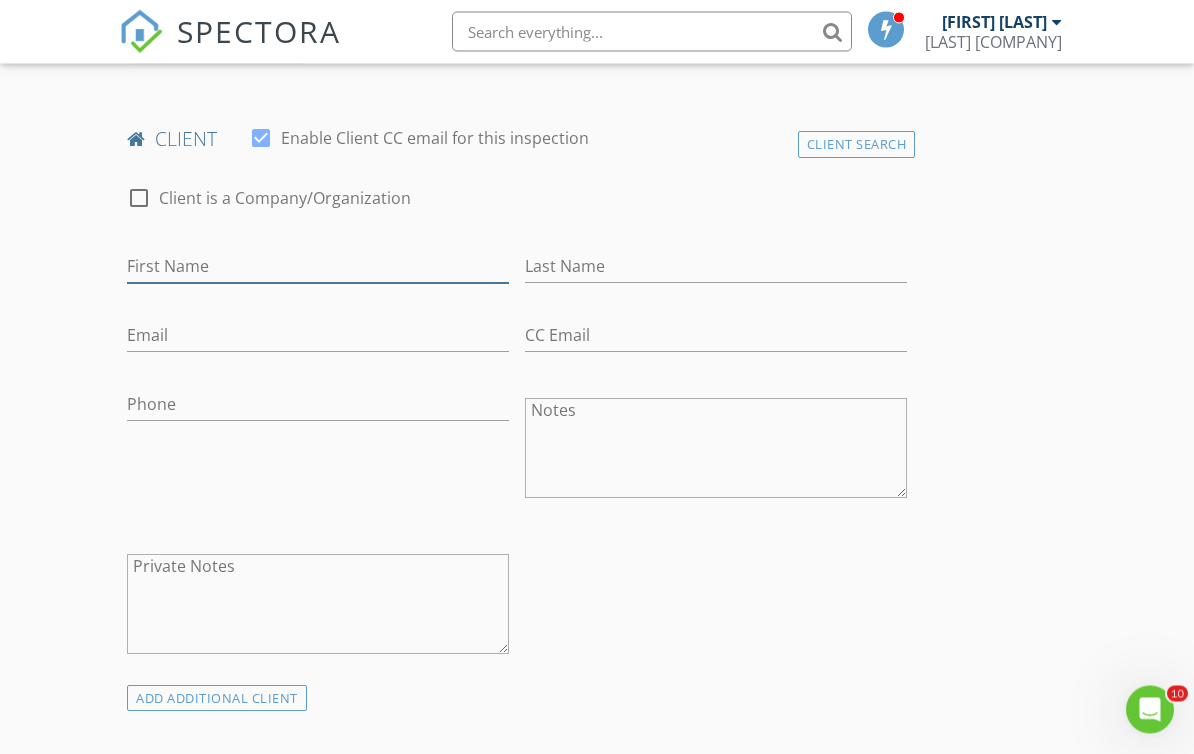 click on "First Name" at bounding box center (318, 267) 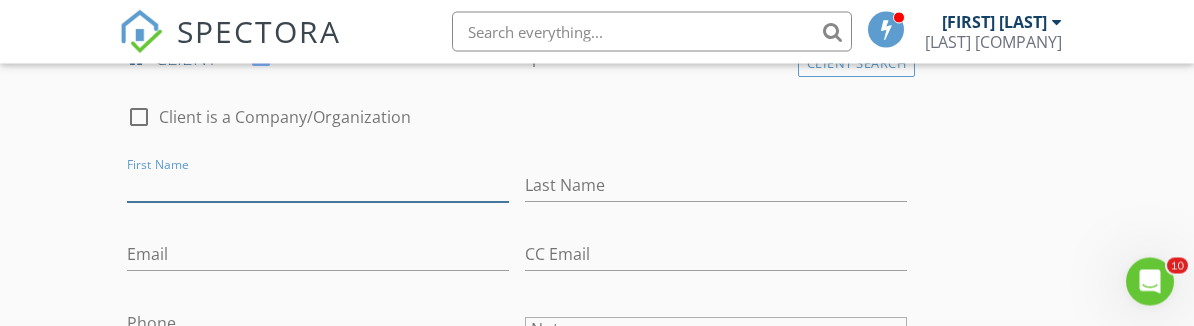 scroll, scrollTop: 1050, scrollLeft: 0, axis: vertical 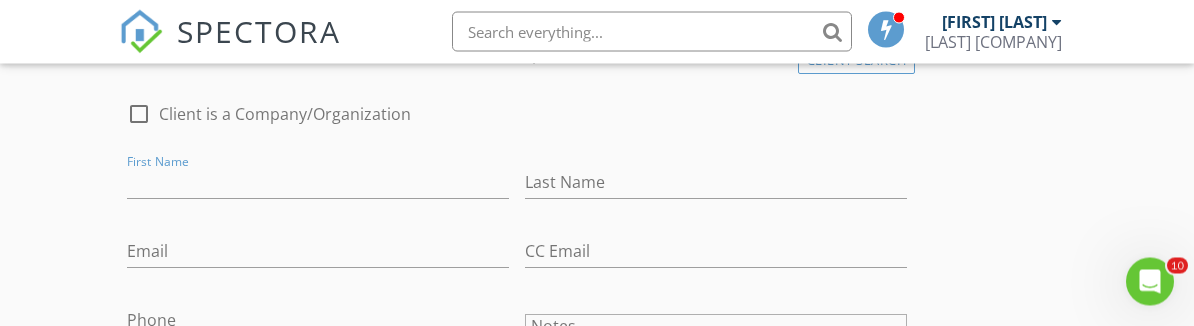 click on "Phone" at bounding box center (318, 321) 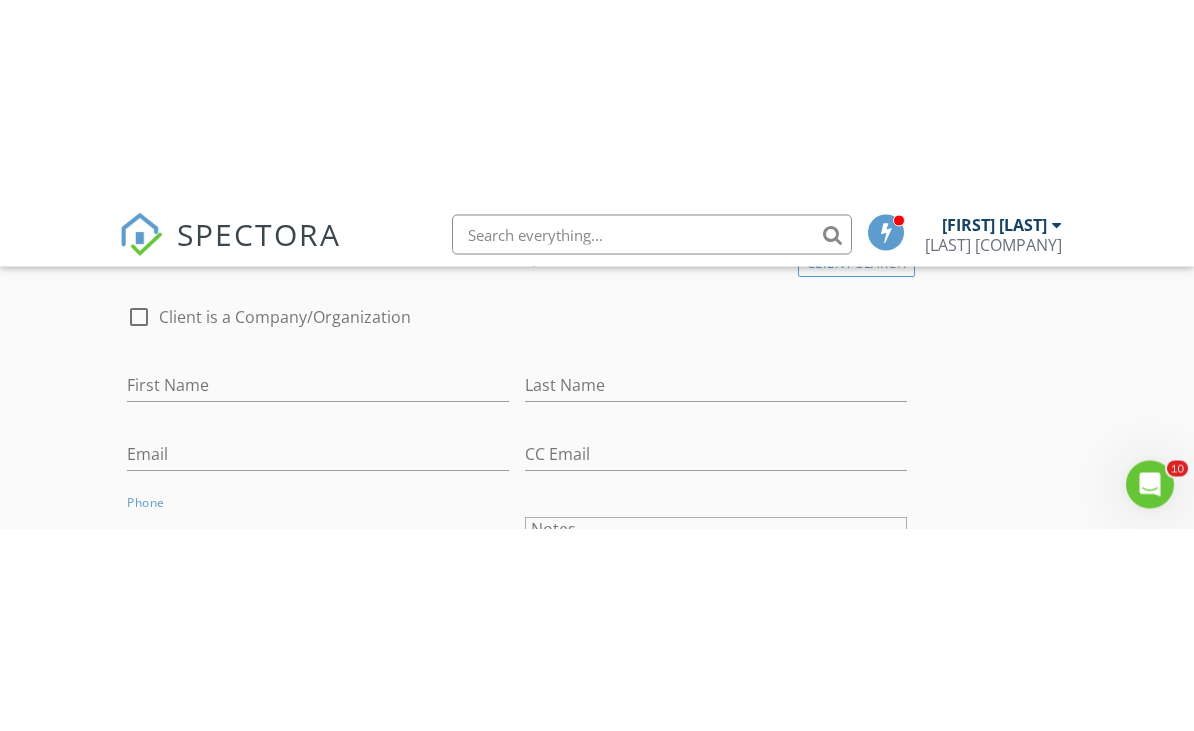 scroll, scrollTop: 1206, scrollLeft: 0, axis: vertical 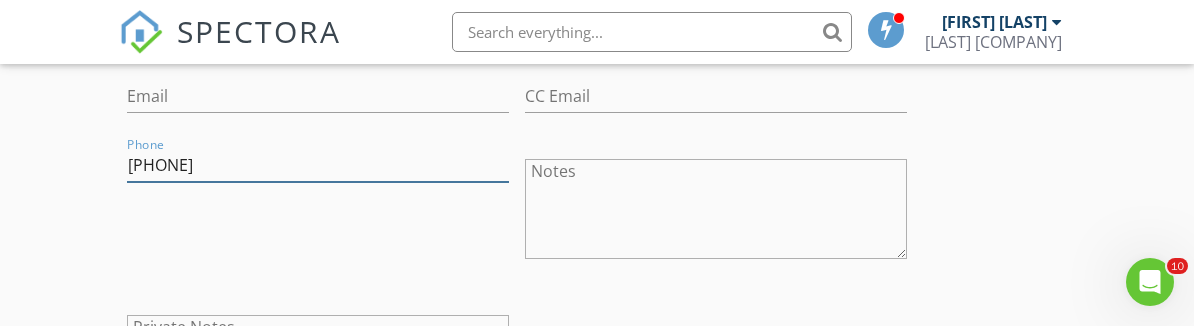 type on "[PHONE]" 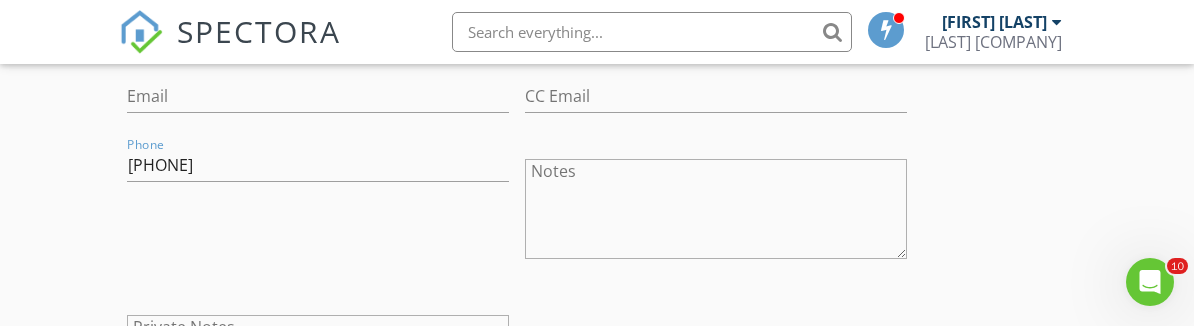 click on "[FIRST] [LAST] [PRIMARY] [FIRST] [LAST] [FIRST] [LAST]
[DATE] [TIME]
[ADDRESS]       [ADDRESS] [NUMBER] [STREET]   [UNIT]   [CITY] [STATE] [POSTAL_CODE]     [COUNTY]     [SQUARE_FEET]   [YEAR]     [FOUNDATION]     [LAST]     [DISTANCE]     ([MINUTES])
client
[CLIENT]   [CLIENT]     [CLIENT]     [FIRST]   [LAST]   [EMAIL]   [CC_EMAIL]   [PHONE]           [NOTES]   [PRIVATE_NOTES]
ADDITIONAL client
SERVICES
[SERVICE]   [SERVICE], [SERVICE]" at bounding box center [596, 1090] 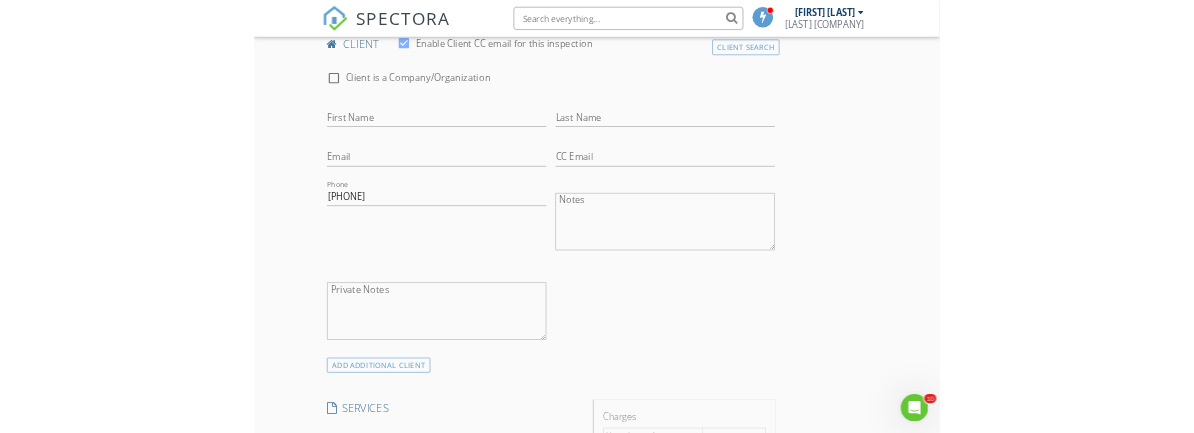 scroll, scrollTop: 962, scrollLeft: 0, axis: vertical 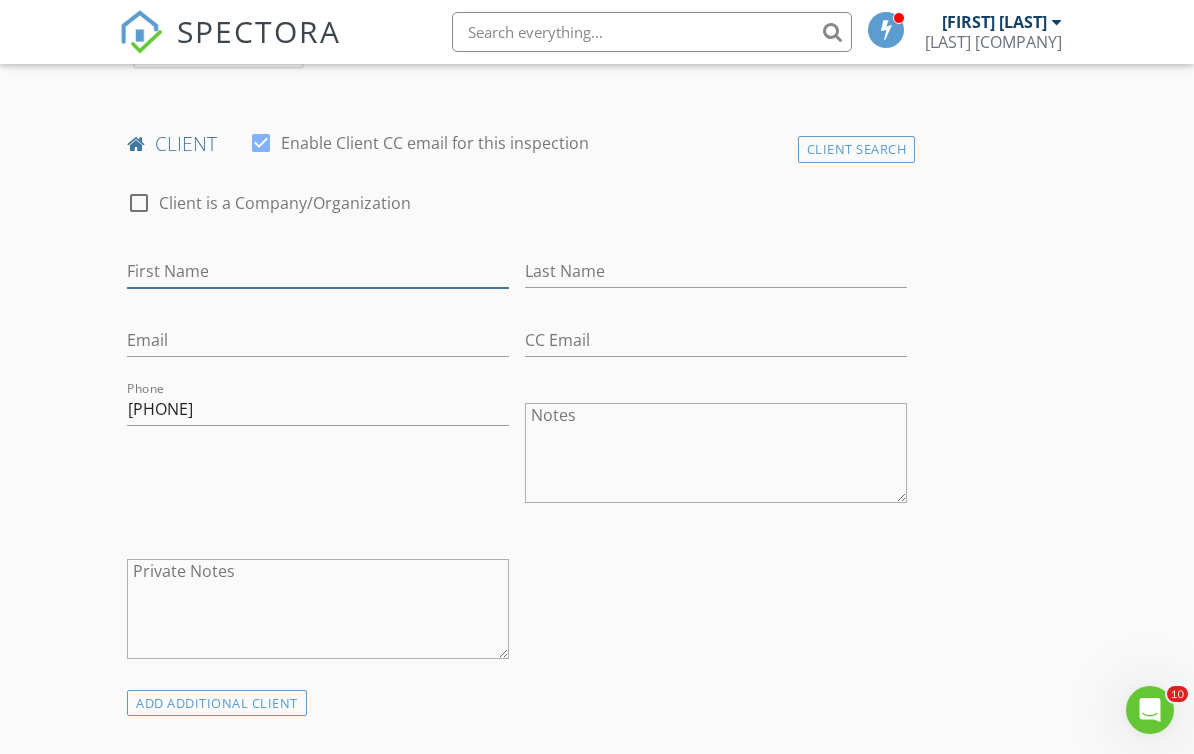 click on "First Name" at bounding box center (318, 271) 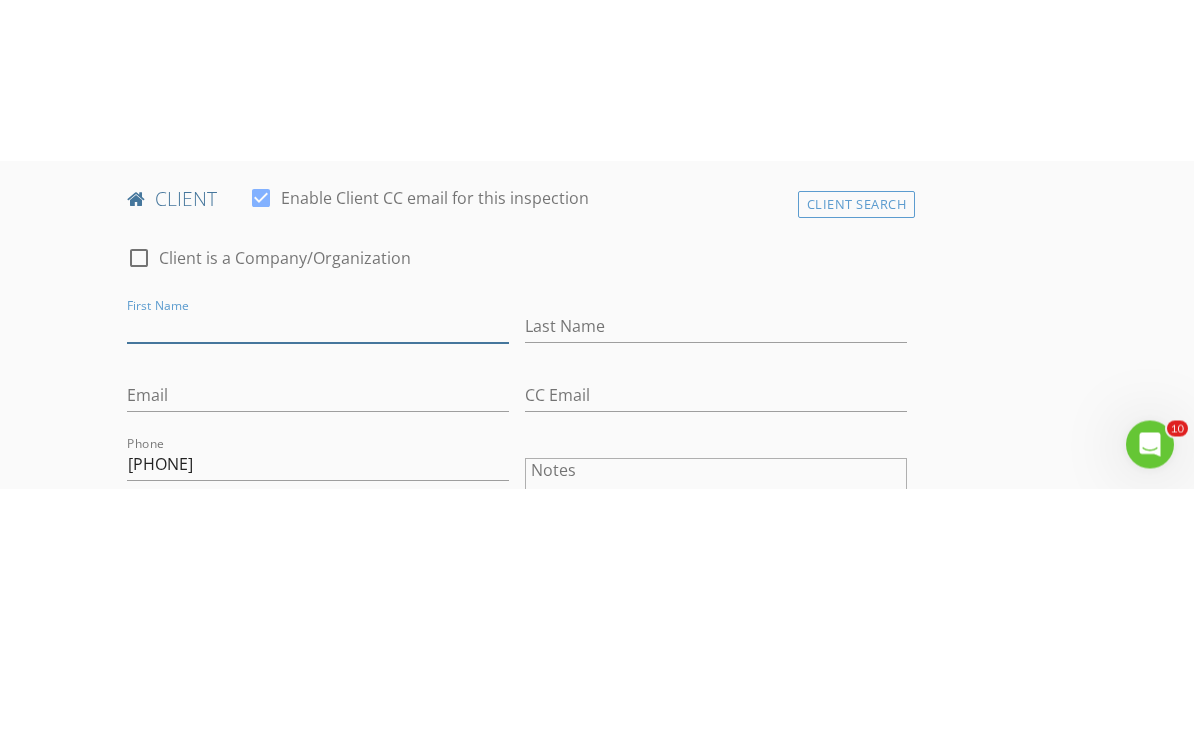 scroll, scrollTop: 1068, scrollLeft: 0, axis: vertical 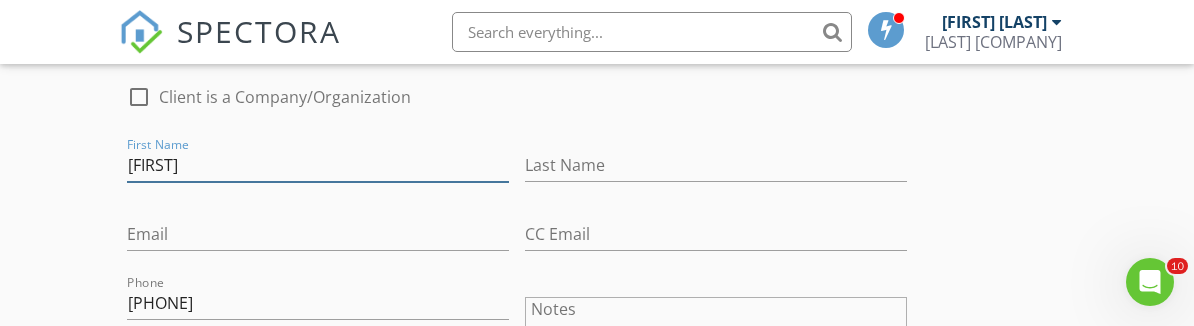 type on "[FIRST]" 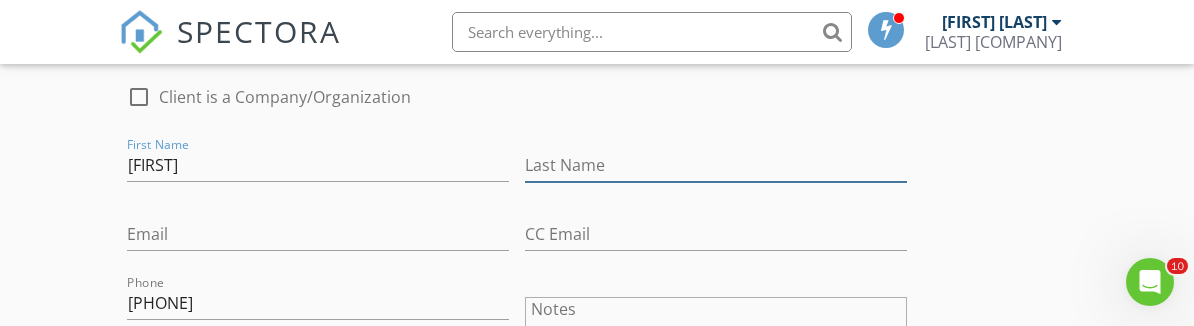 click on "Last Name" at bounding box center (716, 165) 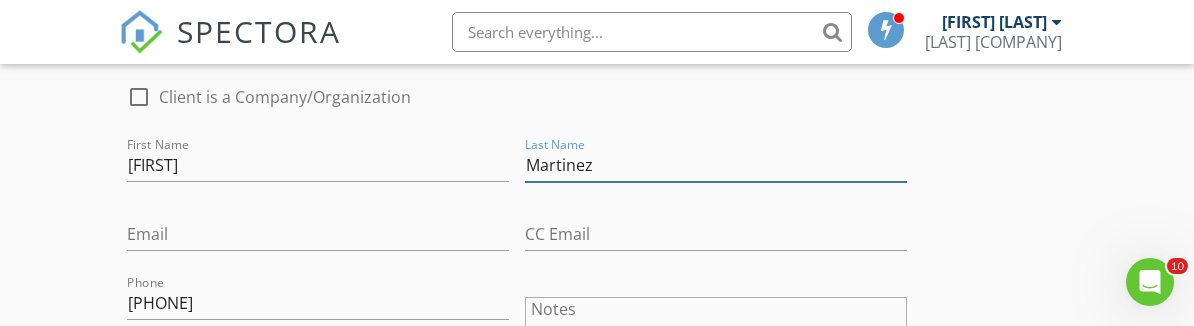 type on "Martinez" 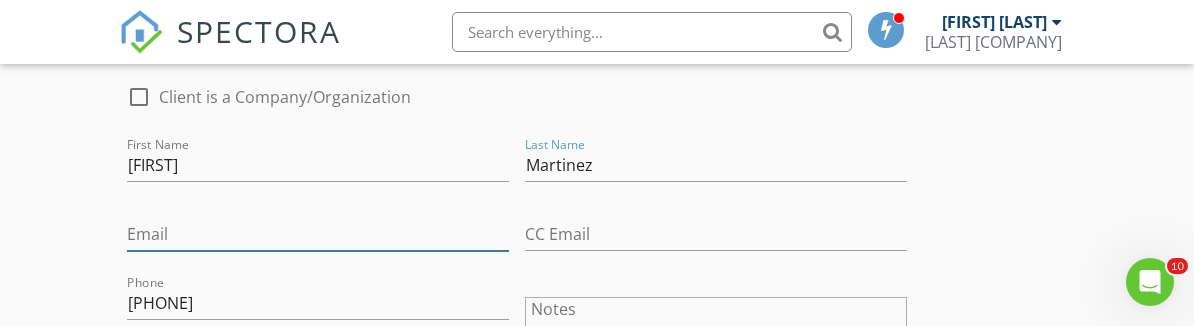 click on "Email" at bounding box center (318, 234) 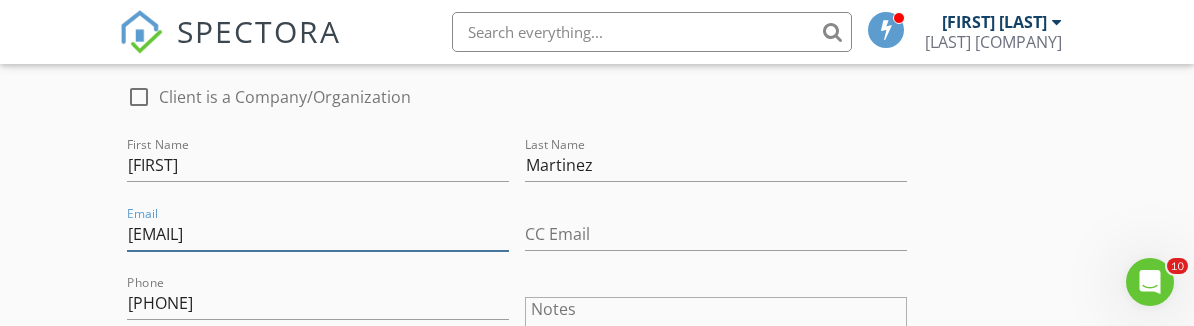 type on "[EMAIL]" 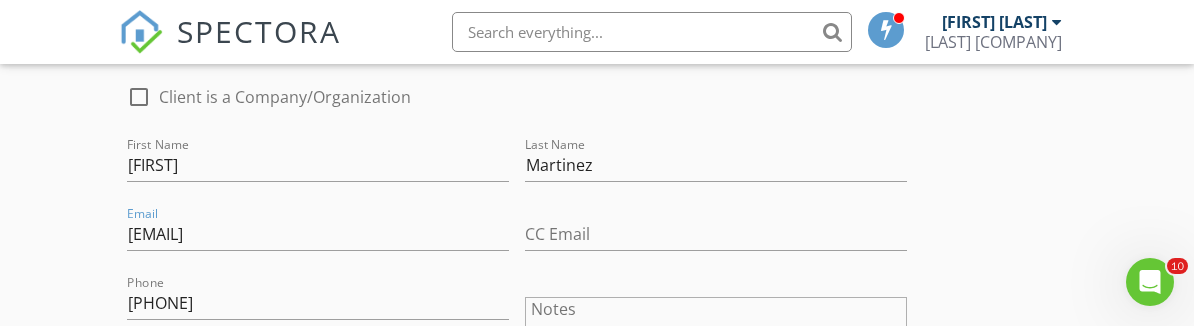 click on "[FIRST] [LAST] [PRIMARY] [FIRST] [LAST] [FIRST] [LAST]
[DATE] [TIME]
[ADDRESS]       [ADDRESS] [NUMBER] [STREET]   [UNIT]   [CITY] [STATE] [POSTAL_CODE]     [COUNTY]     [SQUARE_FEET]   [YEAR]     [FOUNDATION]     [LAST]     [DISTANCE]     ([MINUTES])
client
[CLIENT]   [CLIENT]     [CLIENT]     [FIRST] [LAST] [EMAIL] [CC_EMAIL]   [PHONE]           [NOTES]   [PRIVATE_NOTES]
ADDITIONAL client
SERVICES
[SERVICE]     [SERVICE]" at bounding box center [596, 1228] 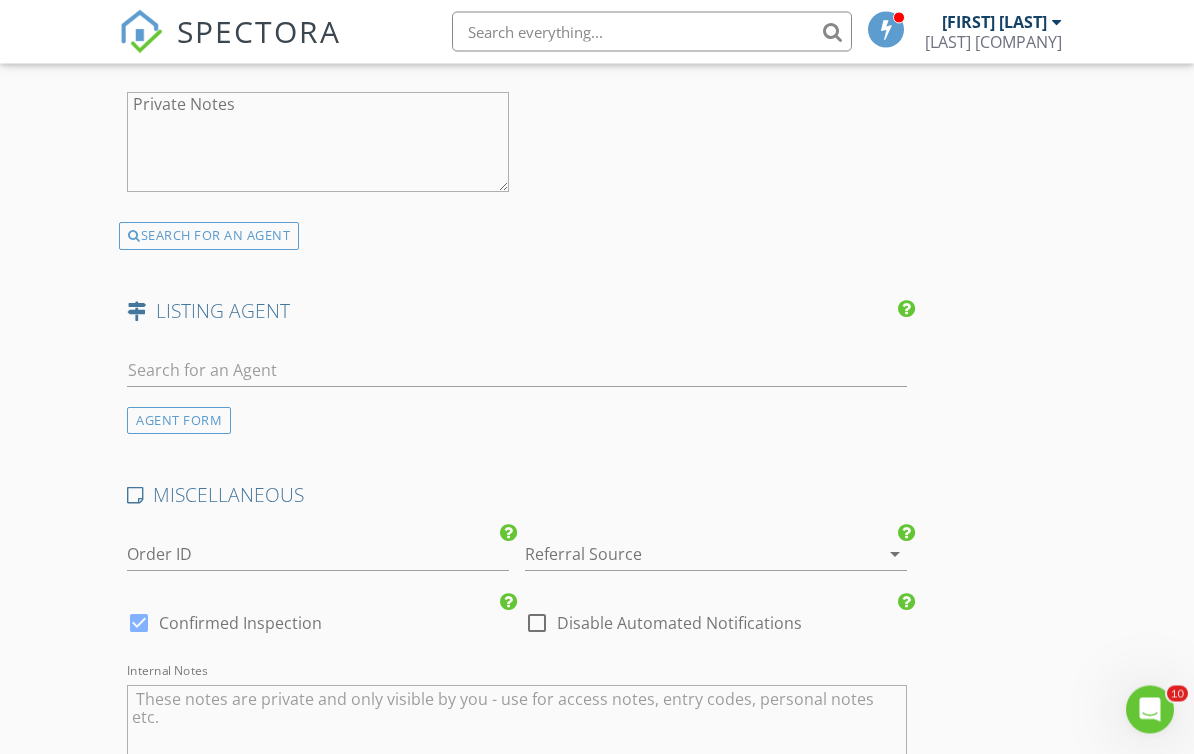 scroll, scrollTop: 2986, scrollLeft: 0, axis: vertical 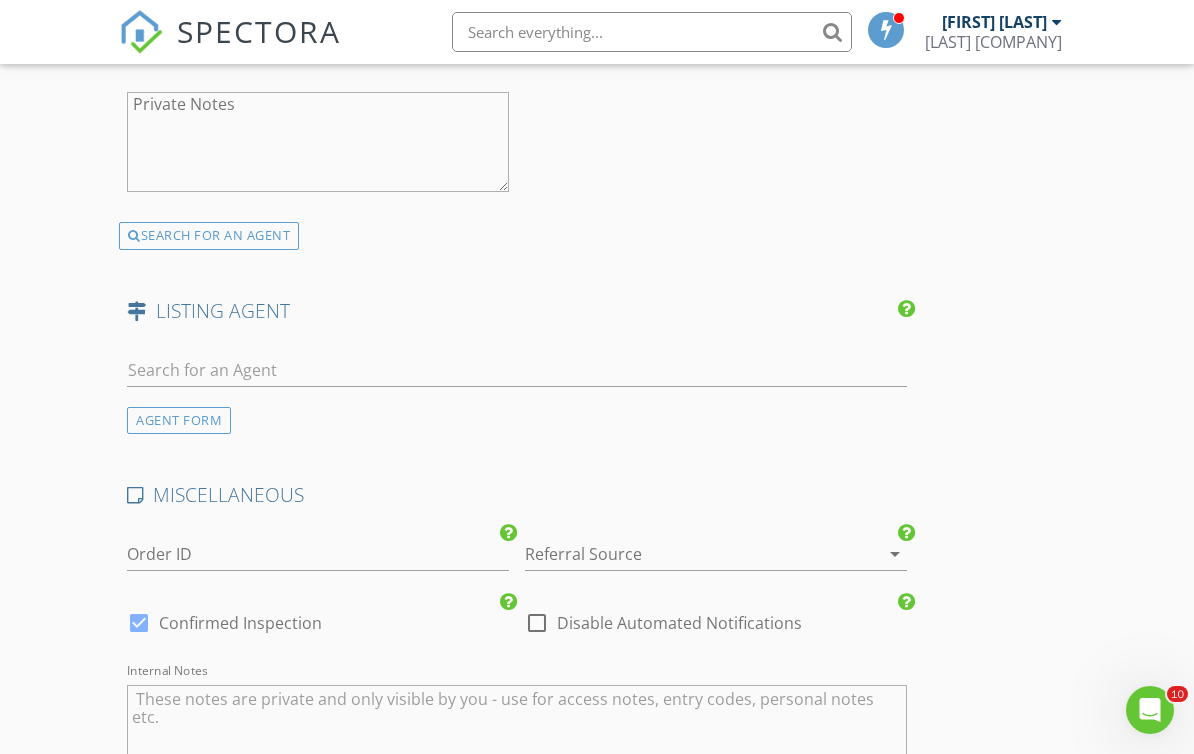 click at bounding box center (688, 554) 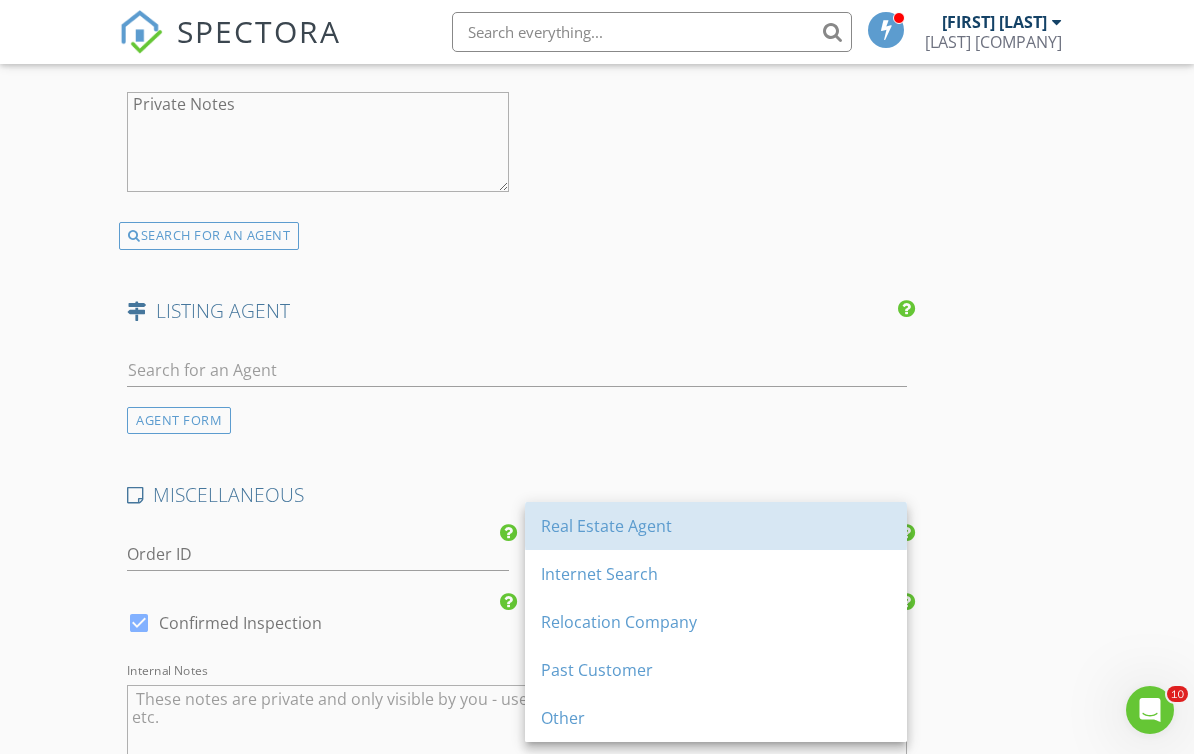 click on "Real Estate Agent" at bounding box center [716, 526] 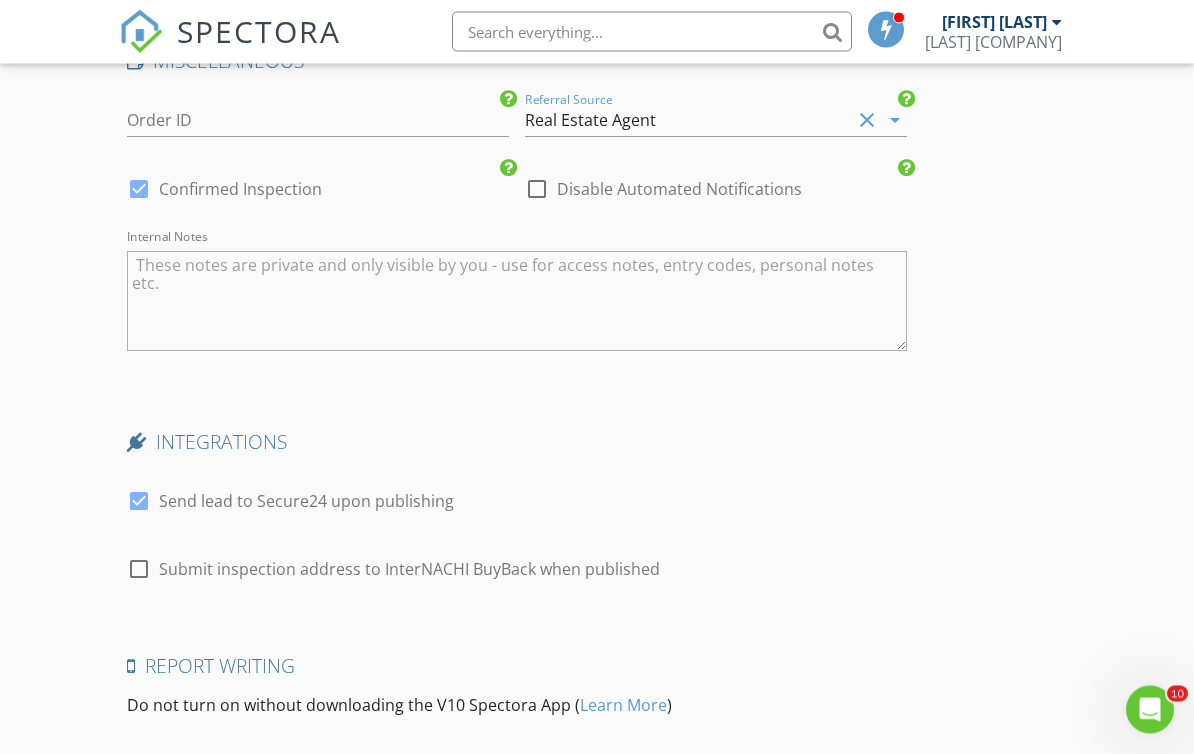 scroll, scrollTop: 3421, scrollLeft: 0, axis: vertical 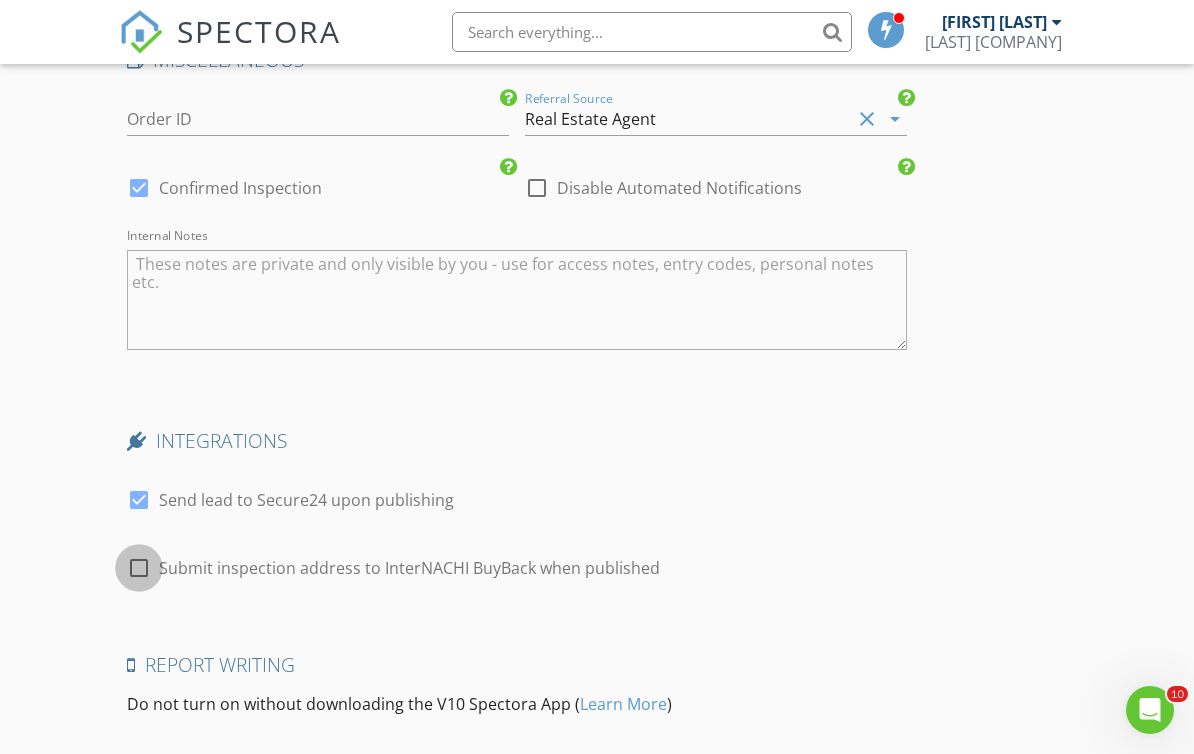 click at bounding box center (139, 568) 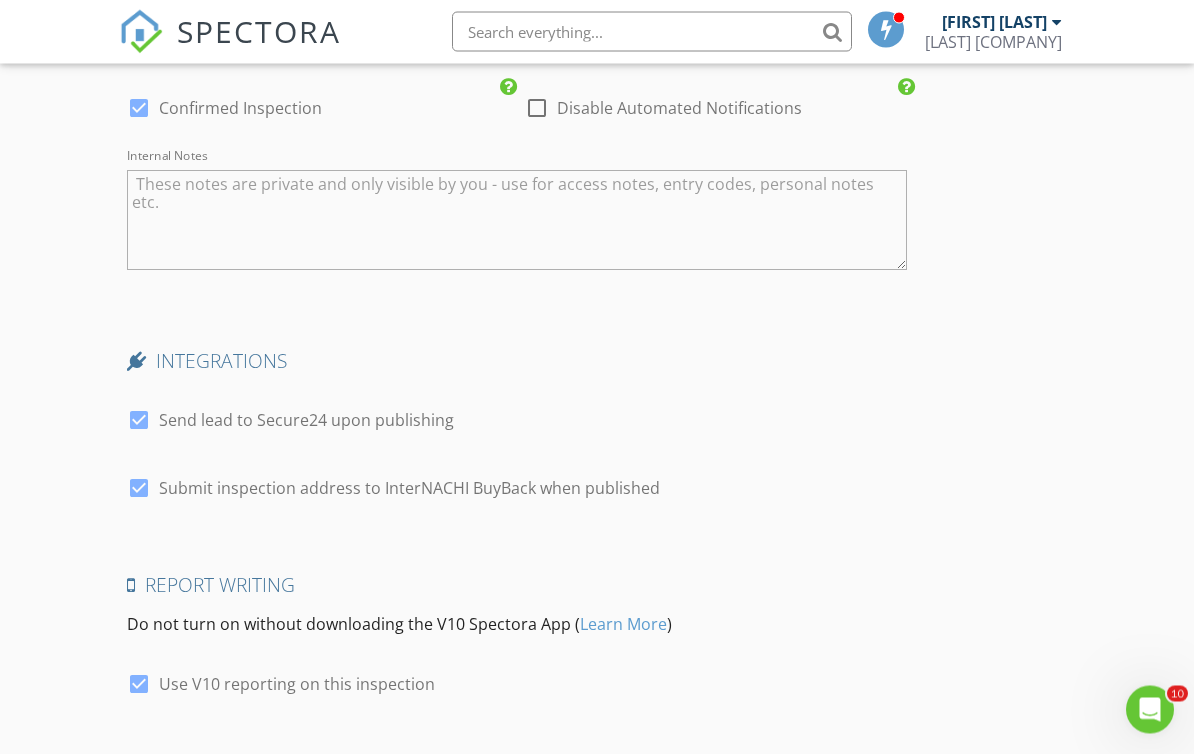 scroll, scrollTop: 3624, scrollLeft: 0, axis: vertical 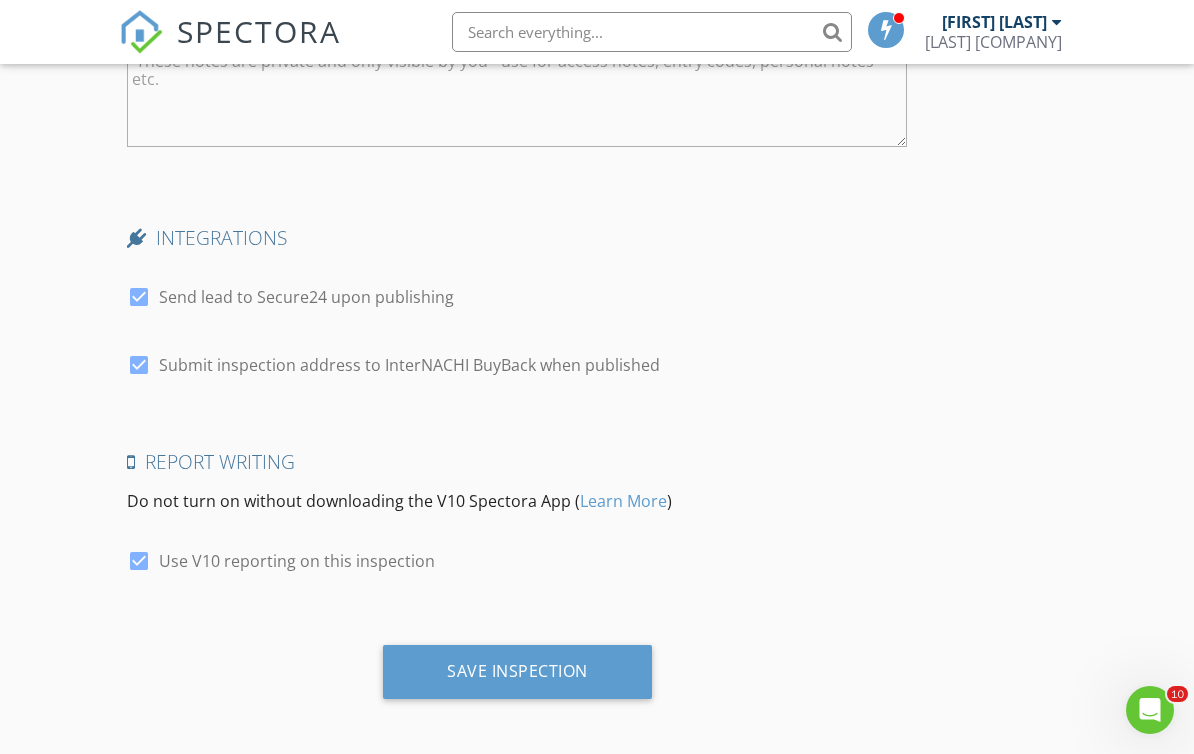 click on "Save Inspection" at bounding box center [517, 671] 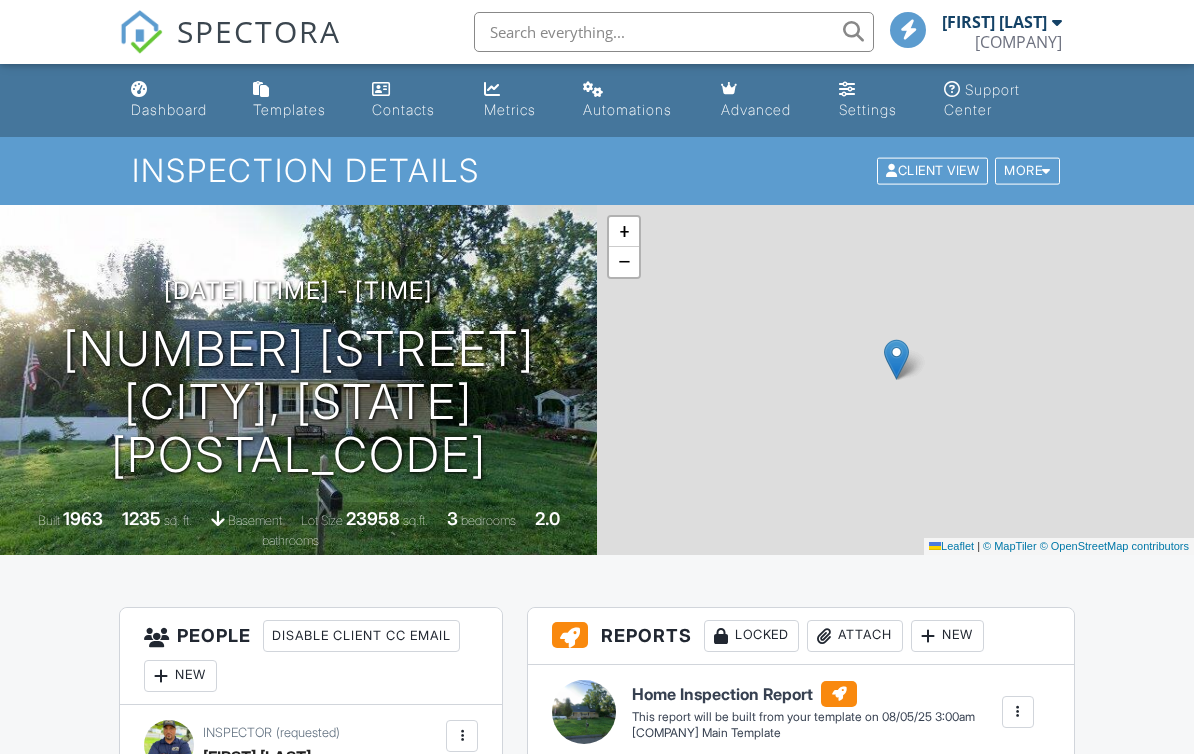 scroll, scrollTop: 0, scrollLeft: 0, axis: both 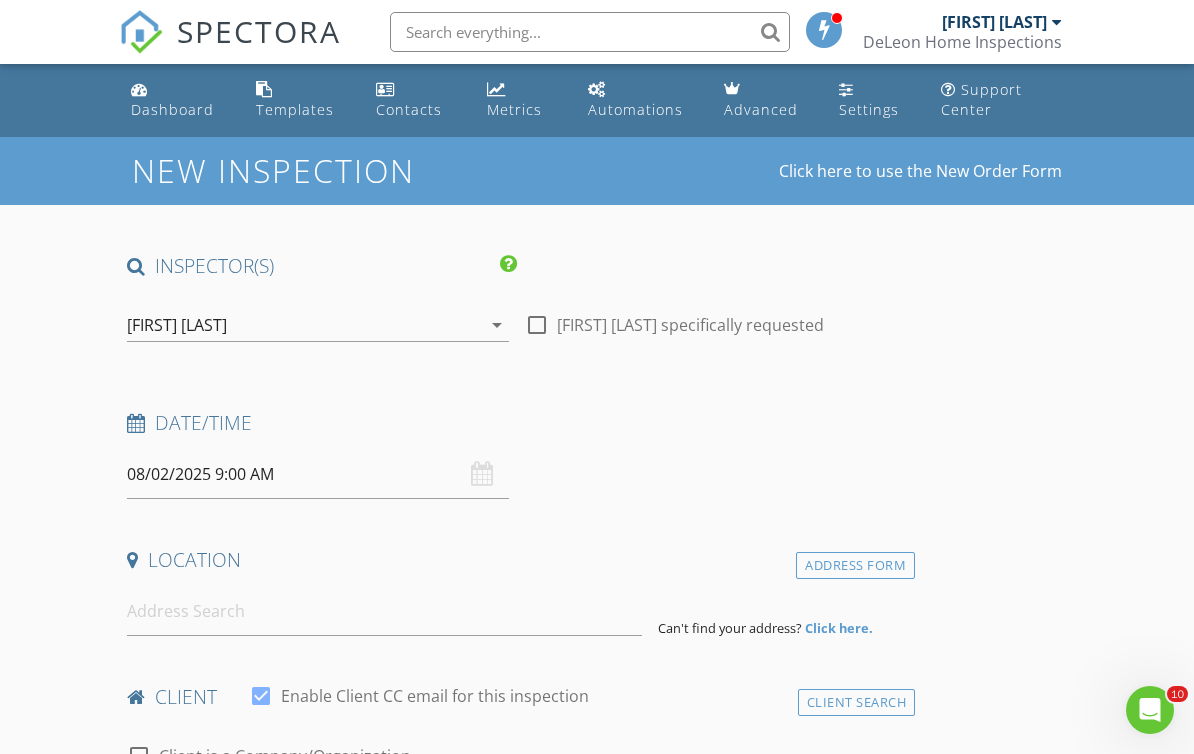 click on "Dashboard" at bounding box center (172, 109) 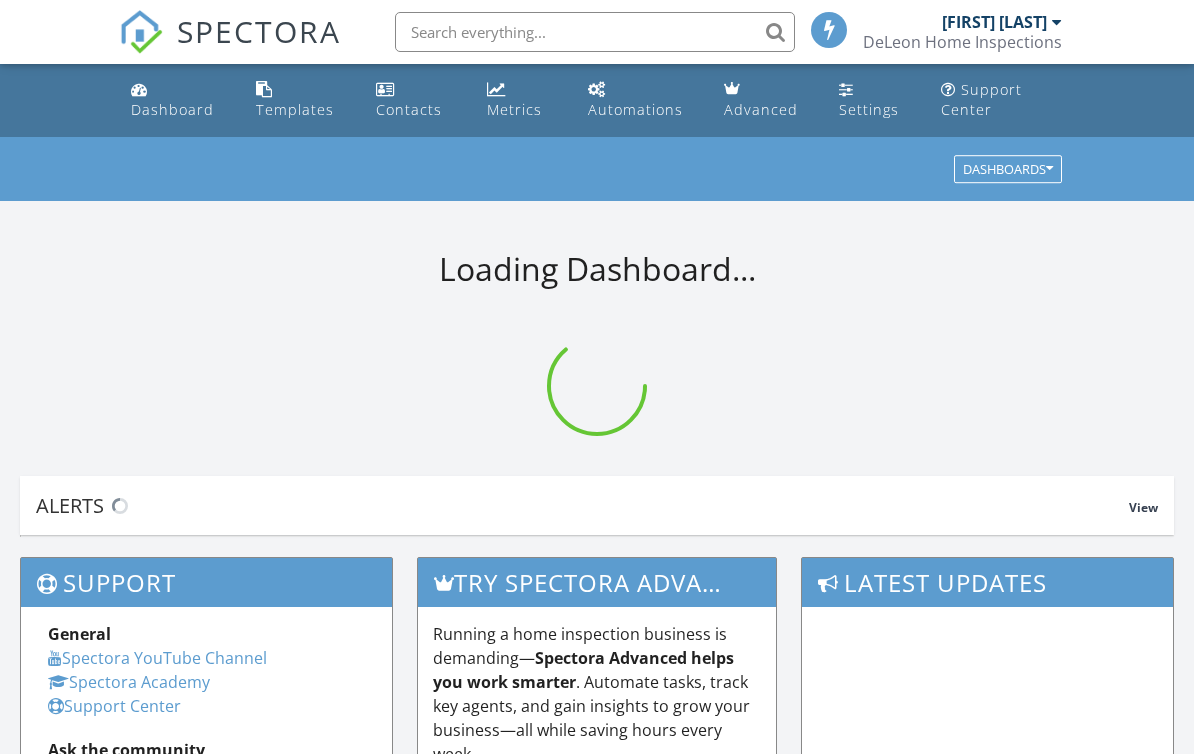 scroll, scrollTop: 0, scrollLeft: 0, axis: both 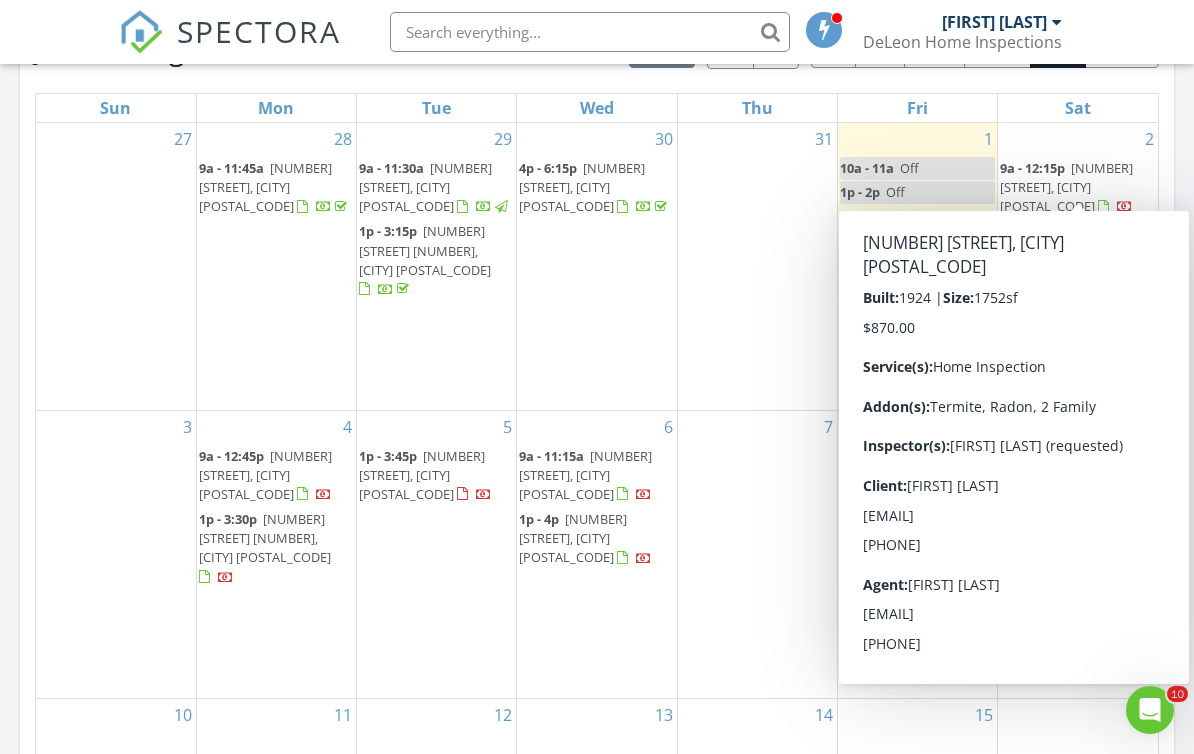 click on "7" at bounding box center [757, 554] 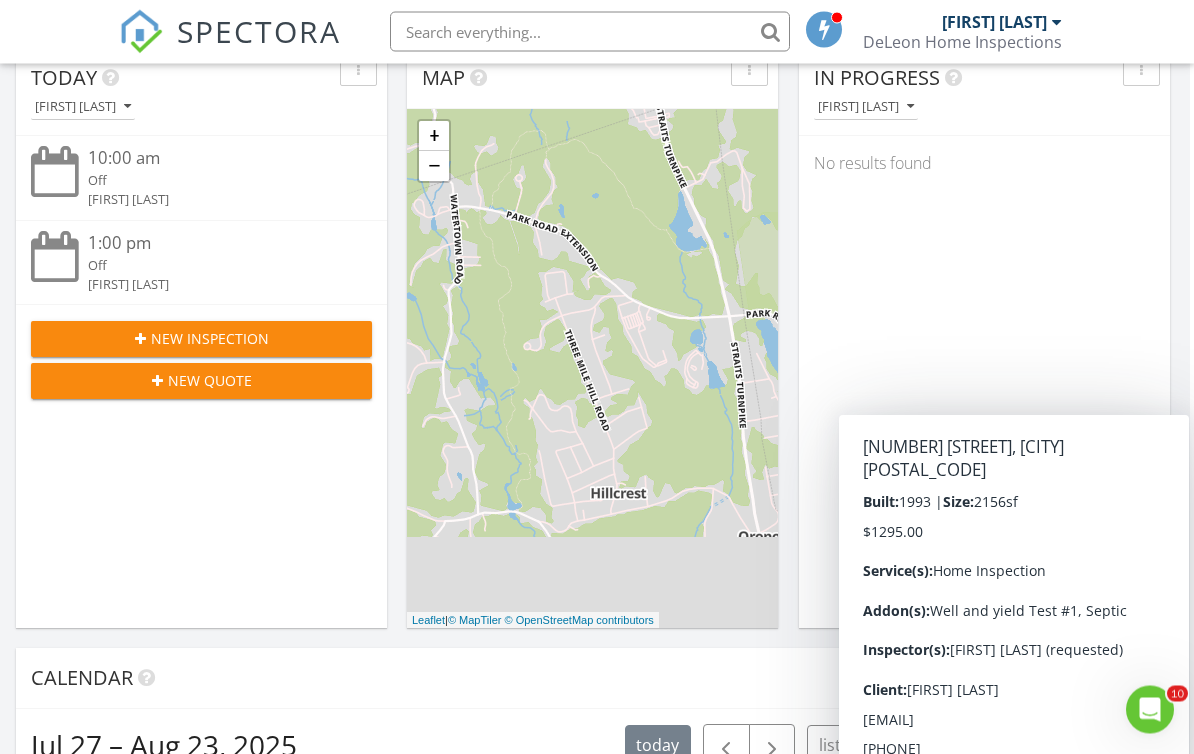 scroll, scrollTop: 0, scrollLeft: 0, axis: both 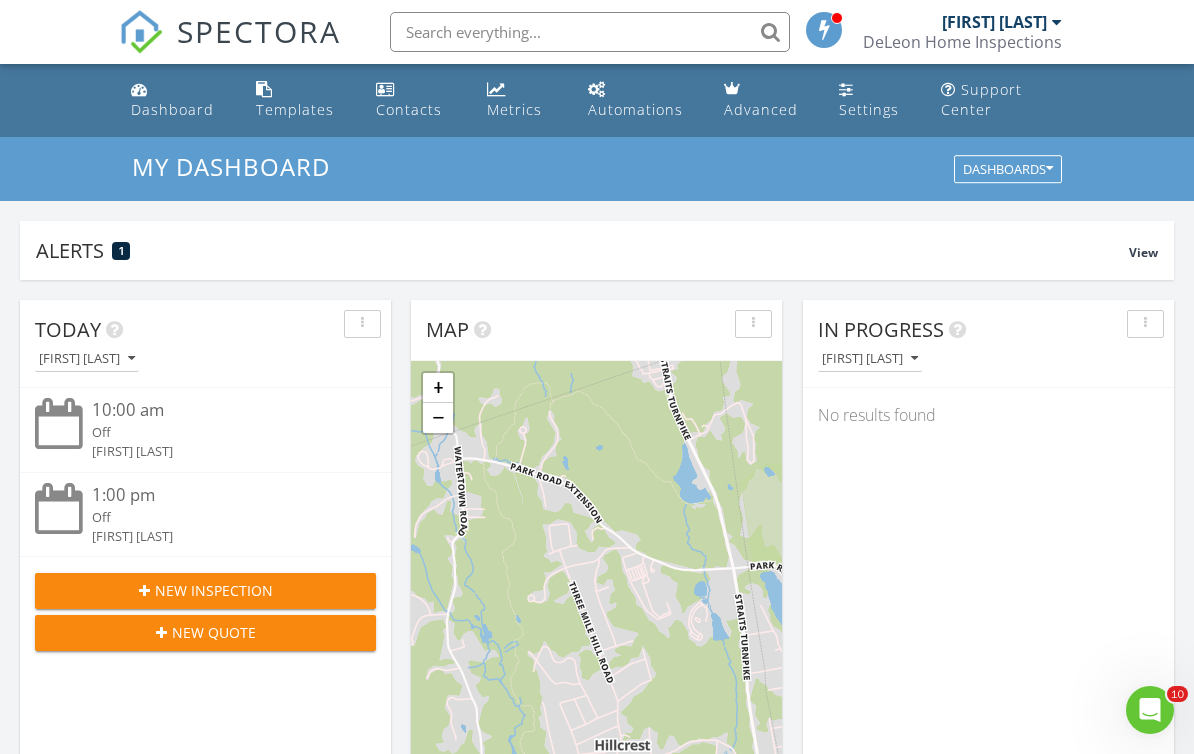 click on "Contacts" at bounding box center [409, 109] 